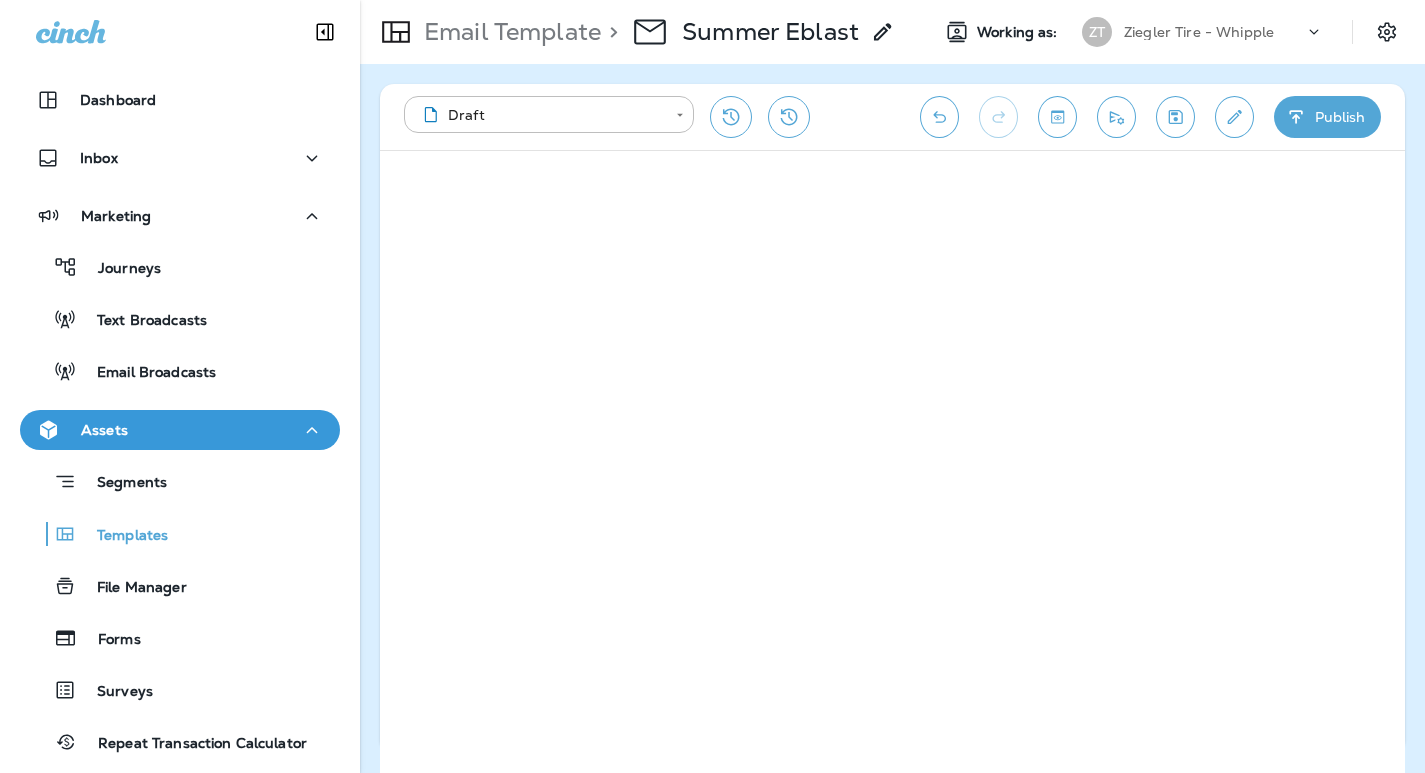 scroll, scrollTop: 0, scrollLeft: 0, axis: both 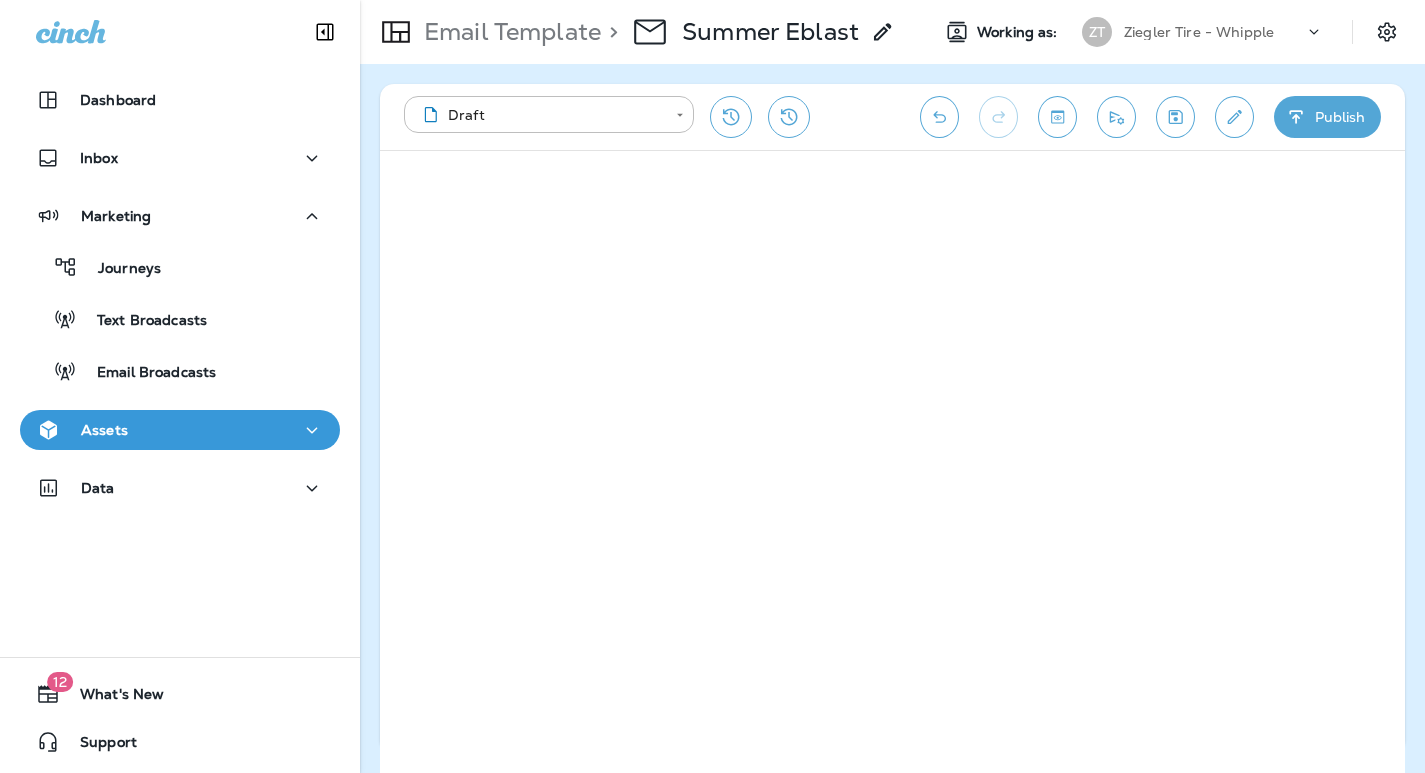 click 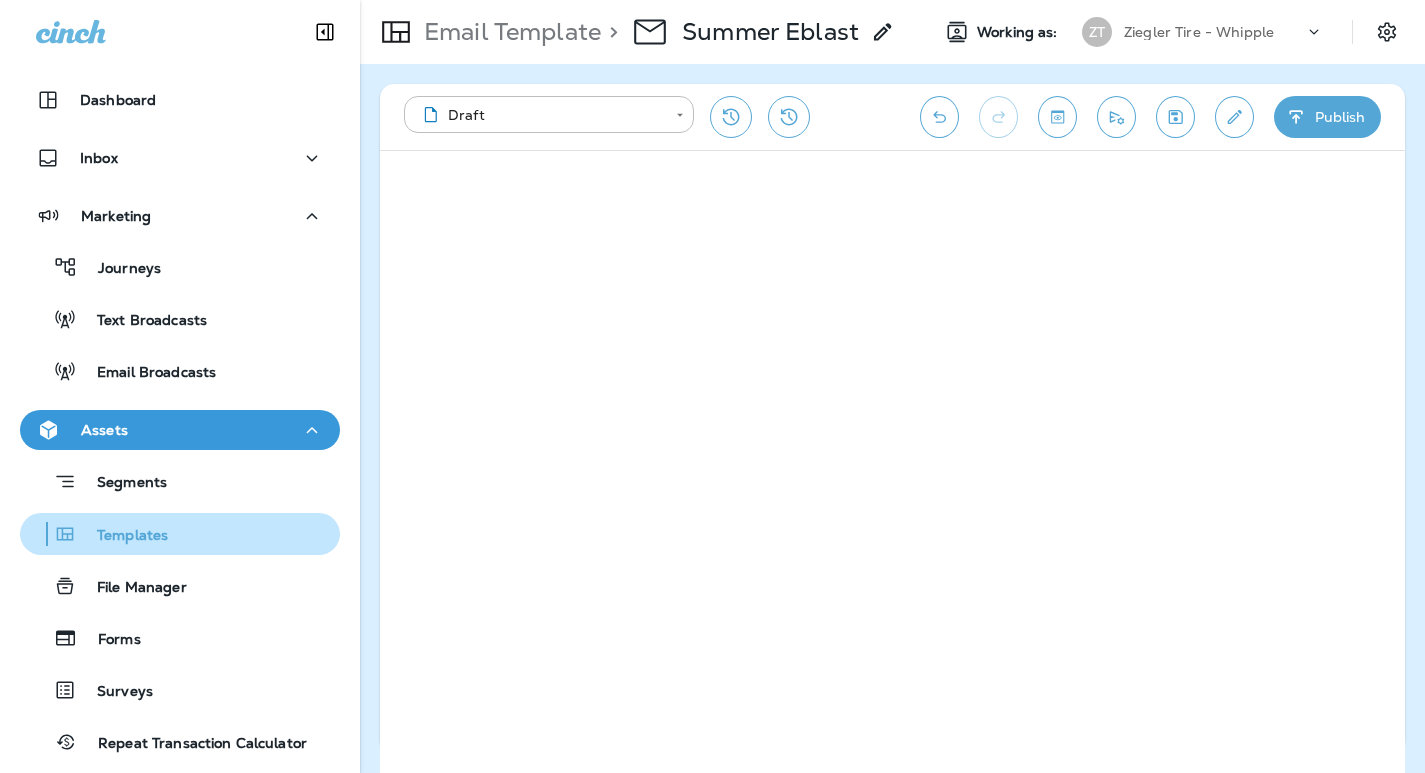 click on "Templates" at bounding box center [180, 534] 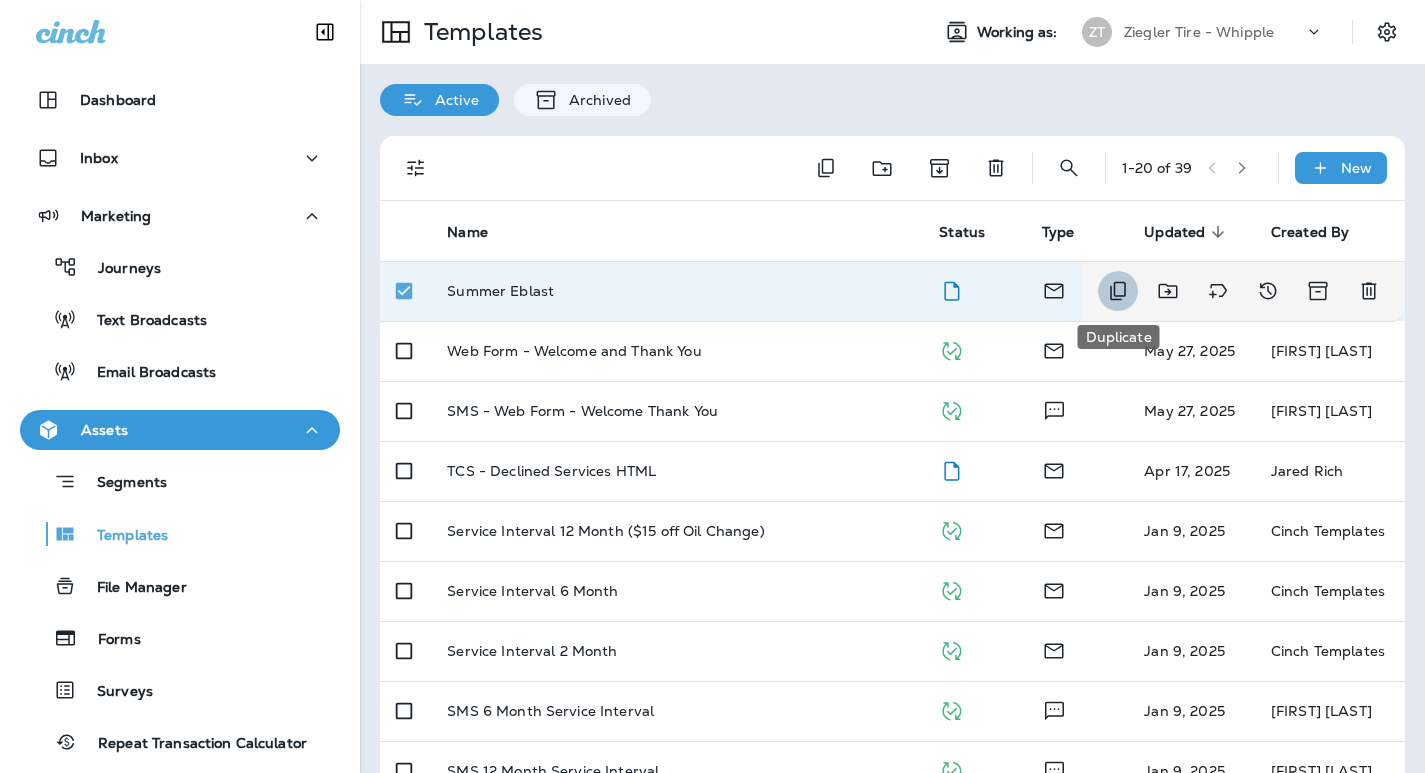 click 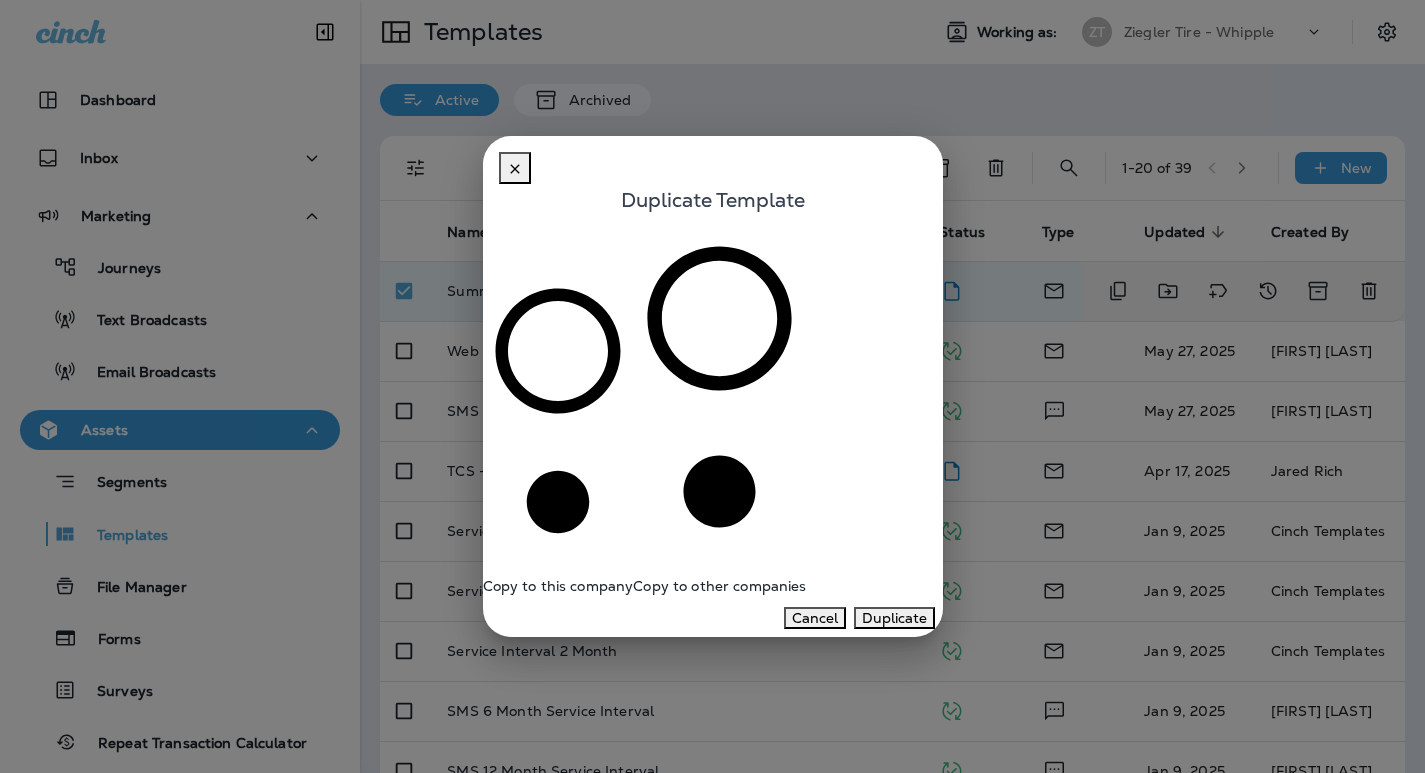 click on "Copy to other companies" at bounding box center (719, 586) 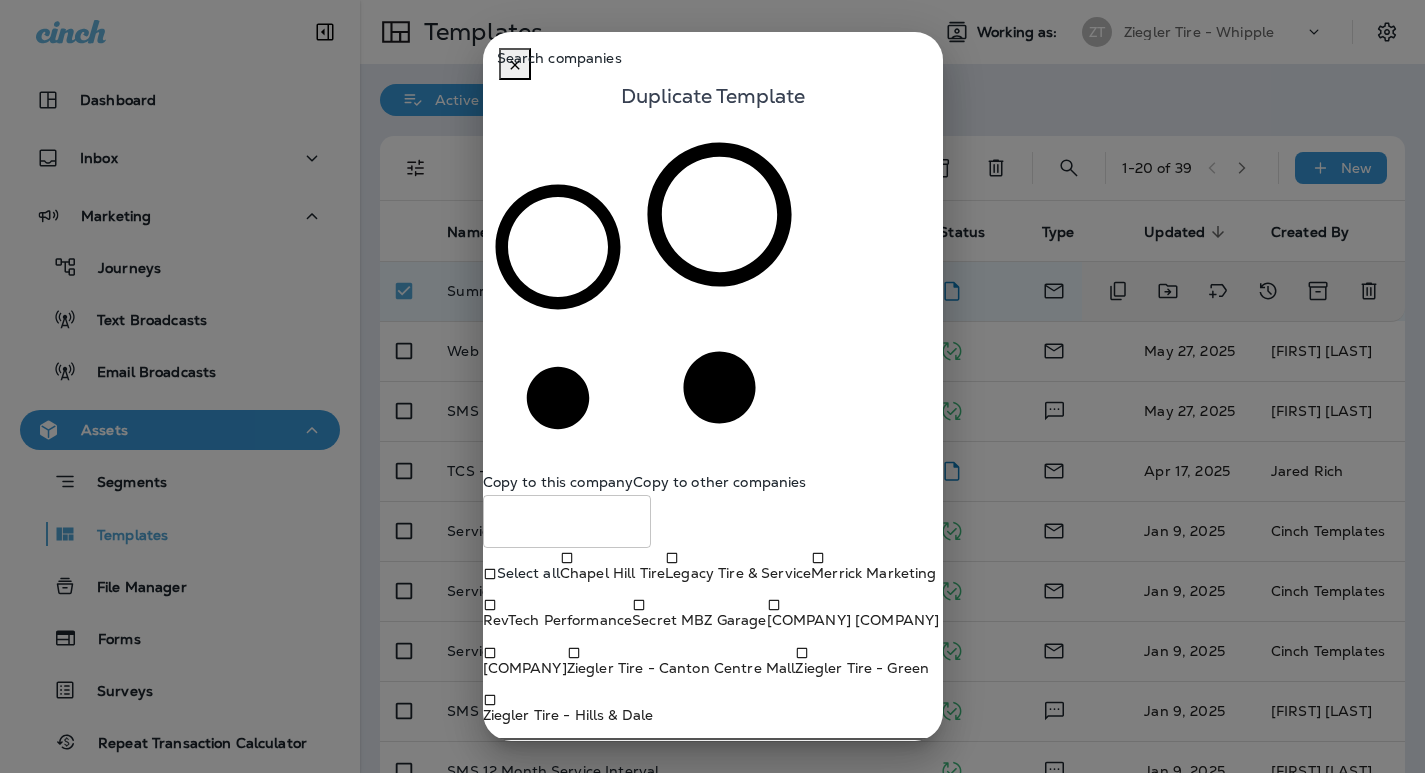 click on "Ziegler Tire - Canton Centre Mall" at bounding box center (681, 668) 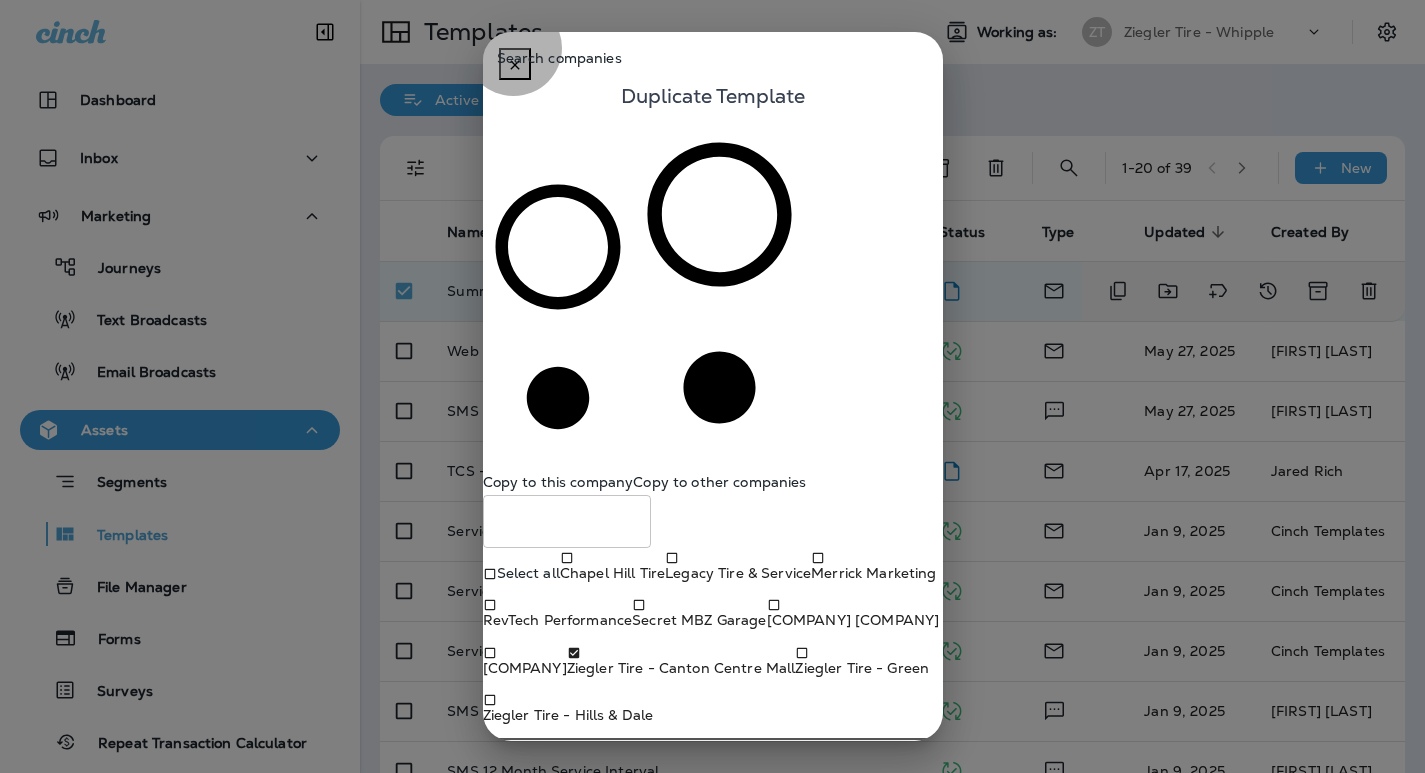 click on "Duplicate" at bounding box center (894, 779) 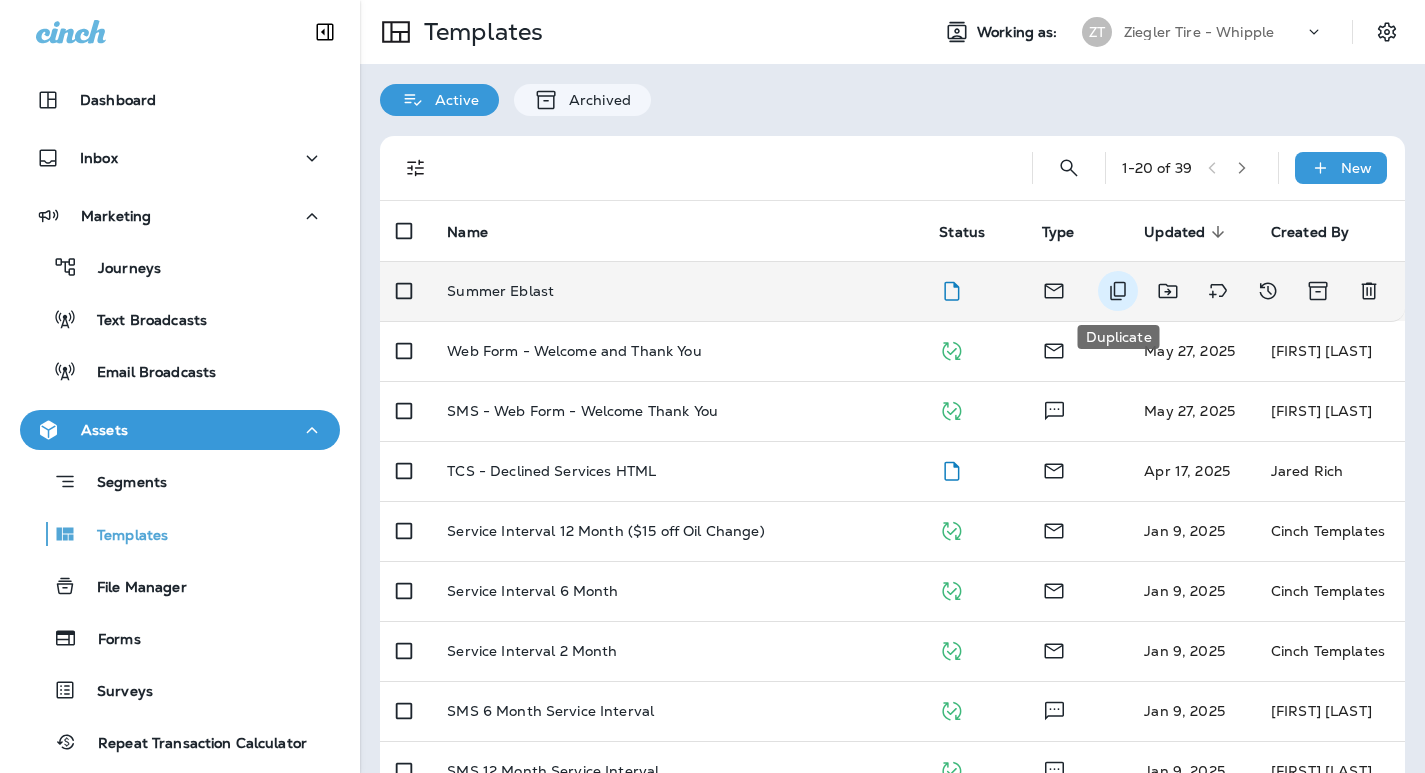 click 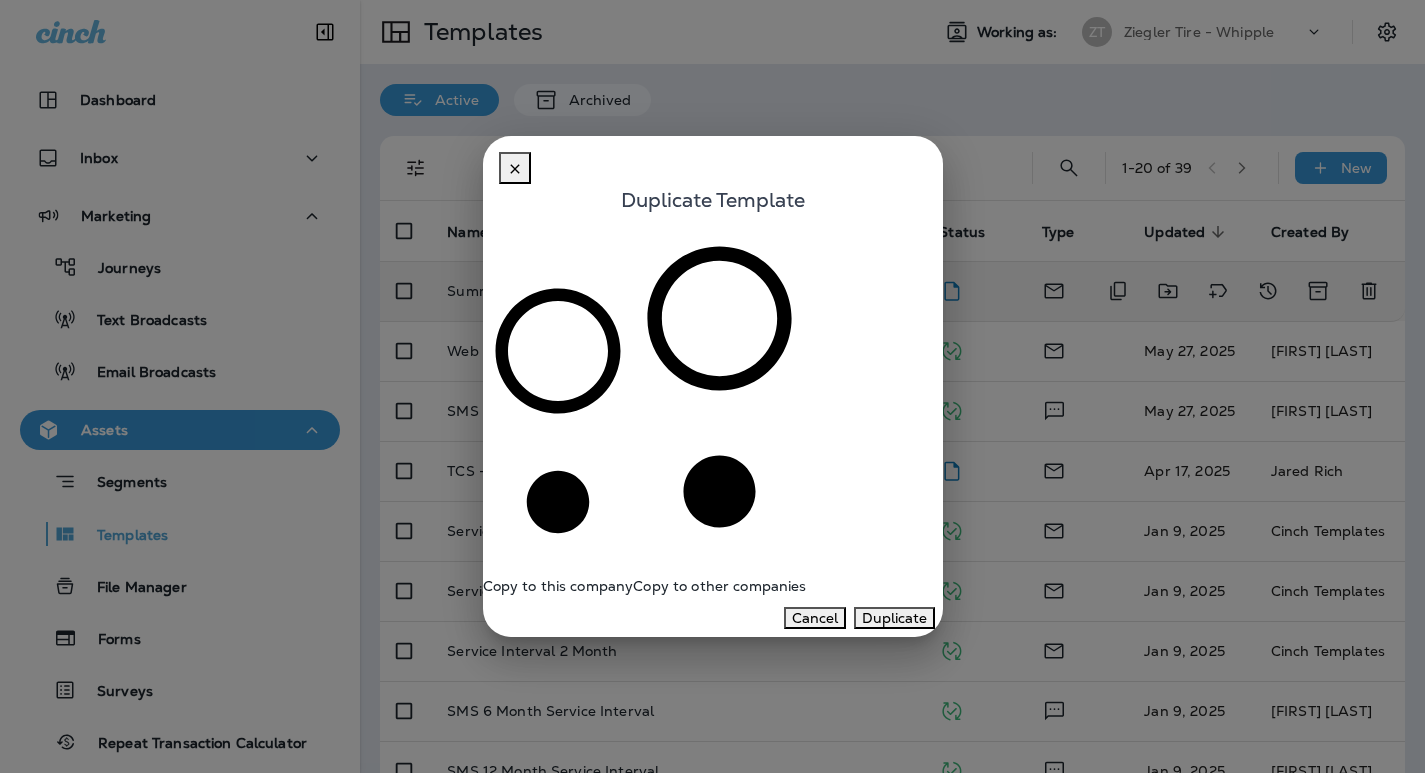 click on "Copy to other companies" at bounding box center (719, 586) 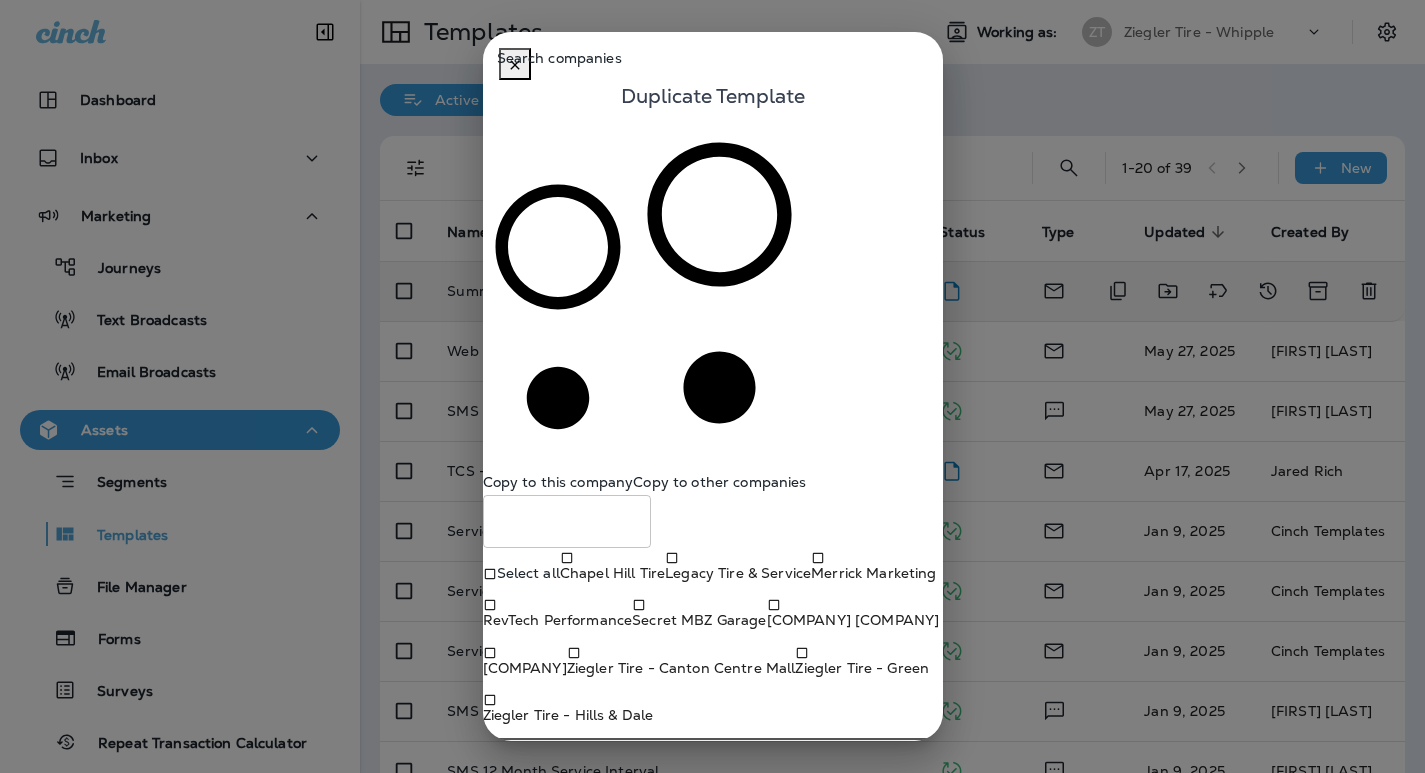 click on "Ziegler Tire - Green" at bounding box center [862, 668] 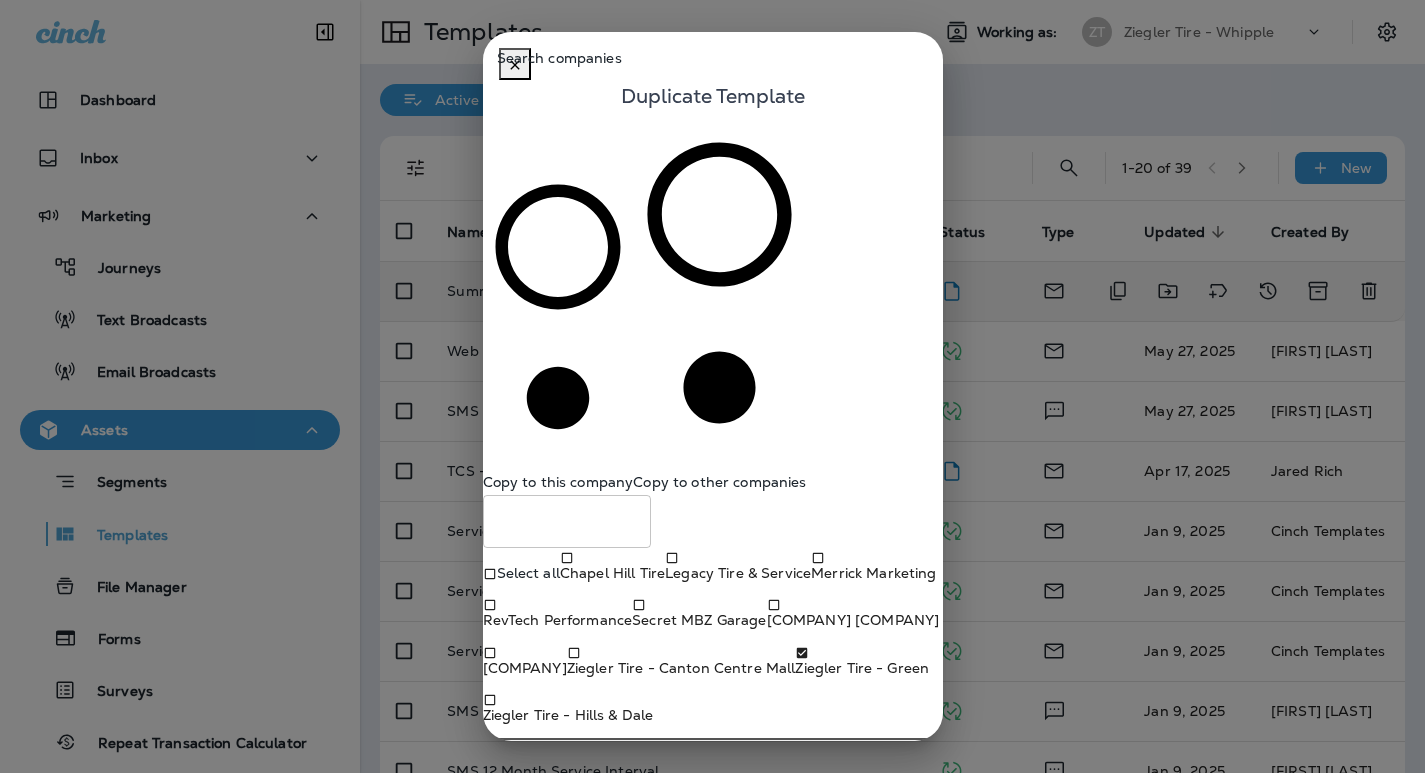 click on "Duplicate" at bounding box center [894, 779] 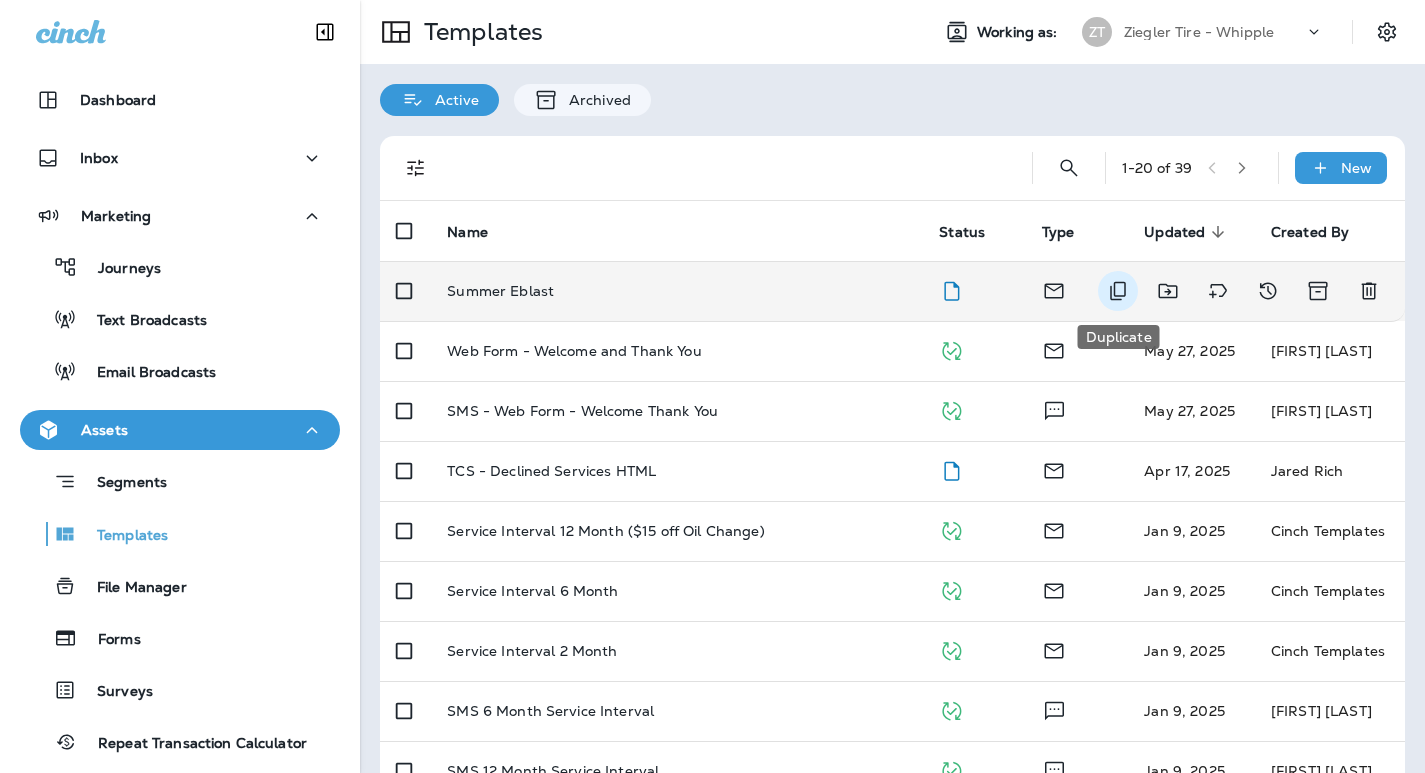 click 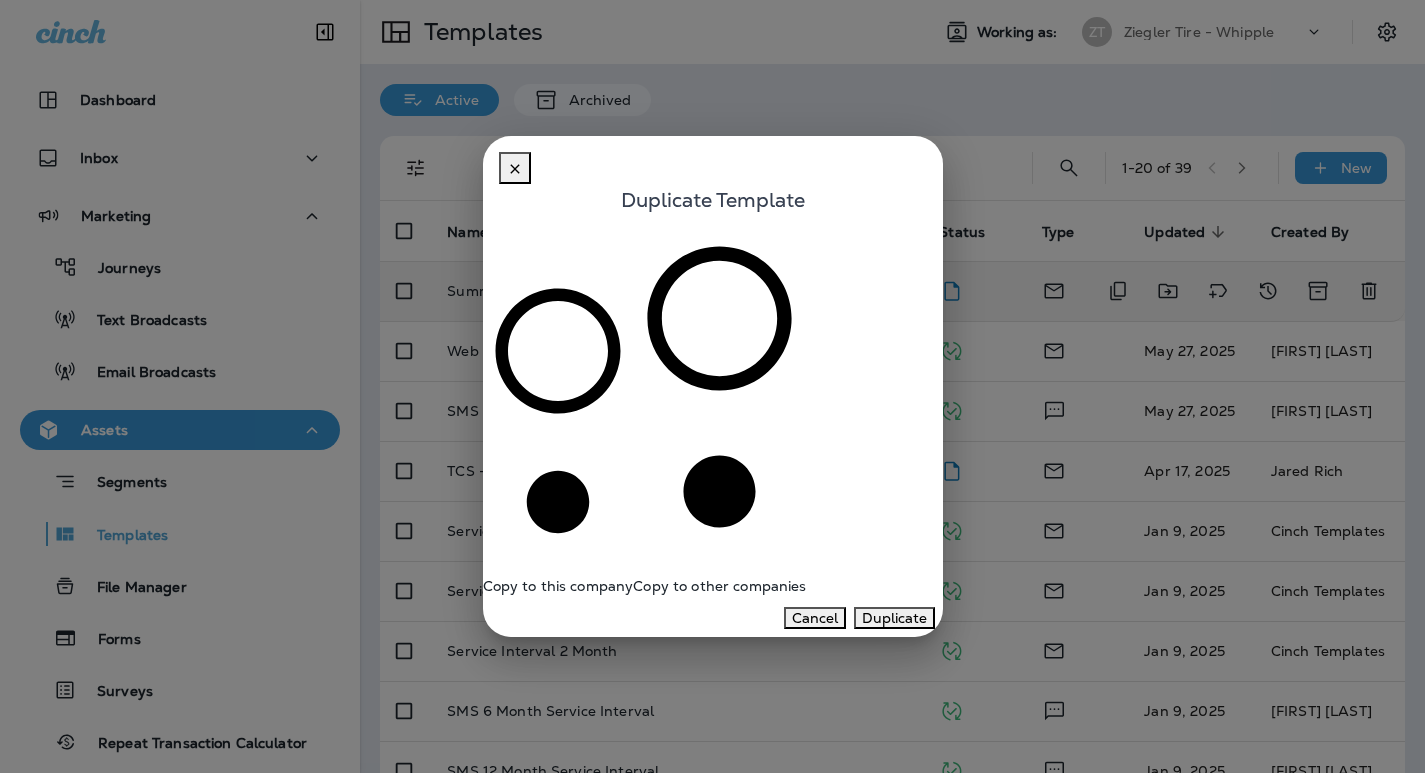 click on "Copy to other companies" at bounding box center (719, 586) 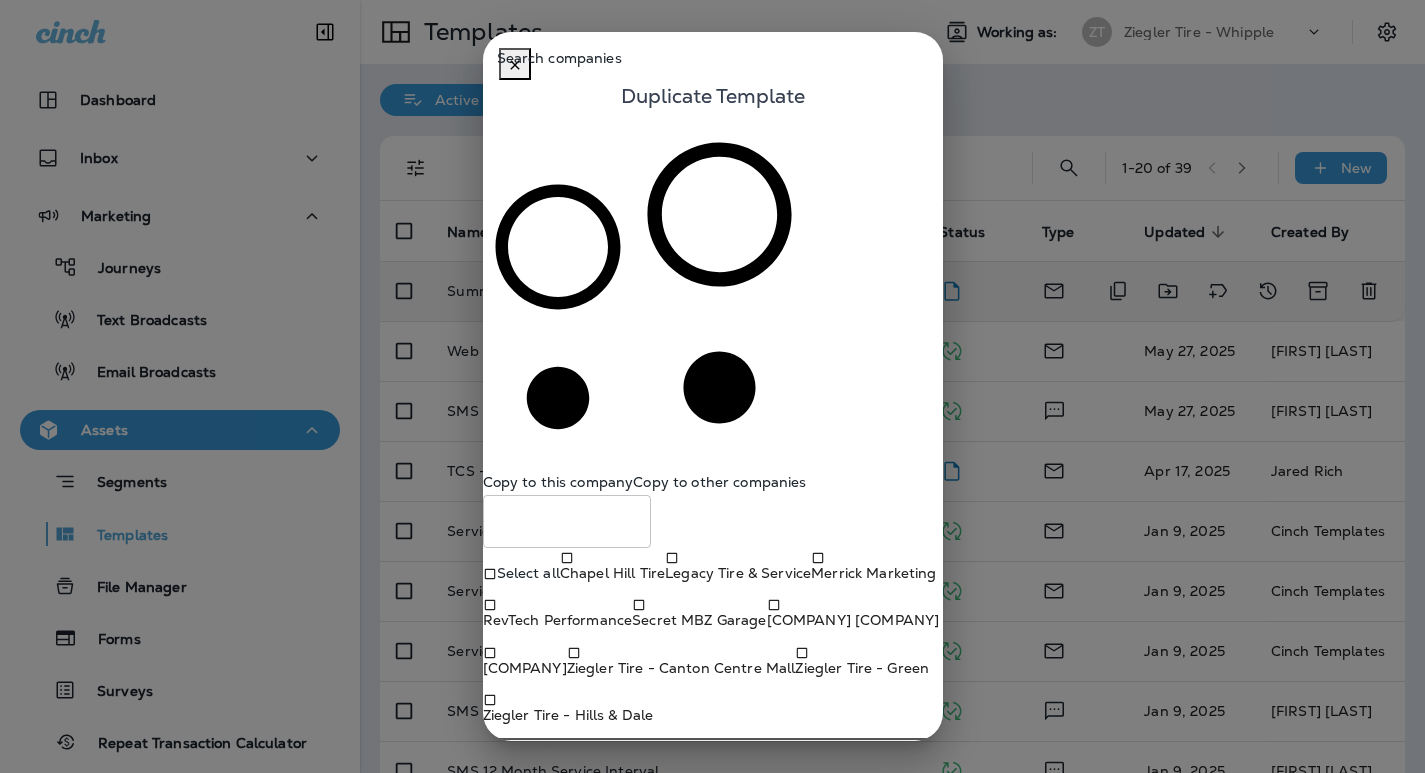 click on "Ziegler Tire - Hills & Dale" at bounding box center [568, 715] 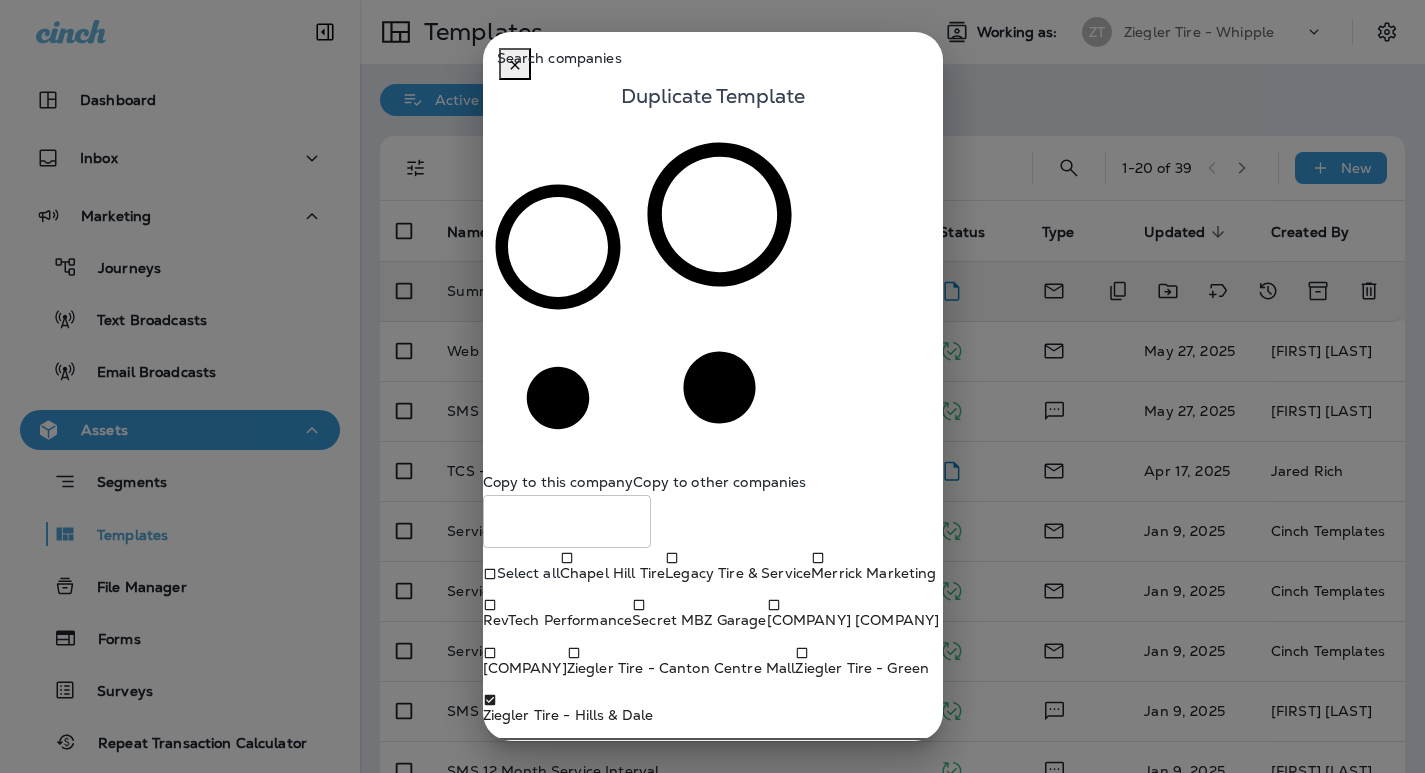 click on "Show more" at bounding box center [713, 749] 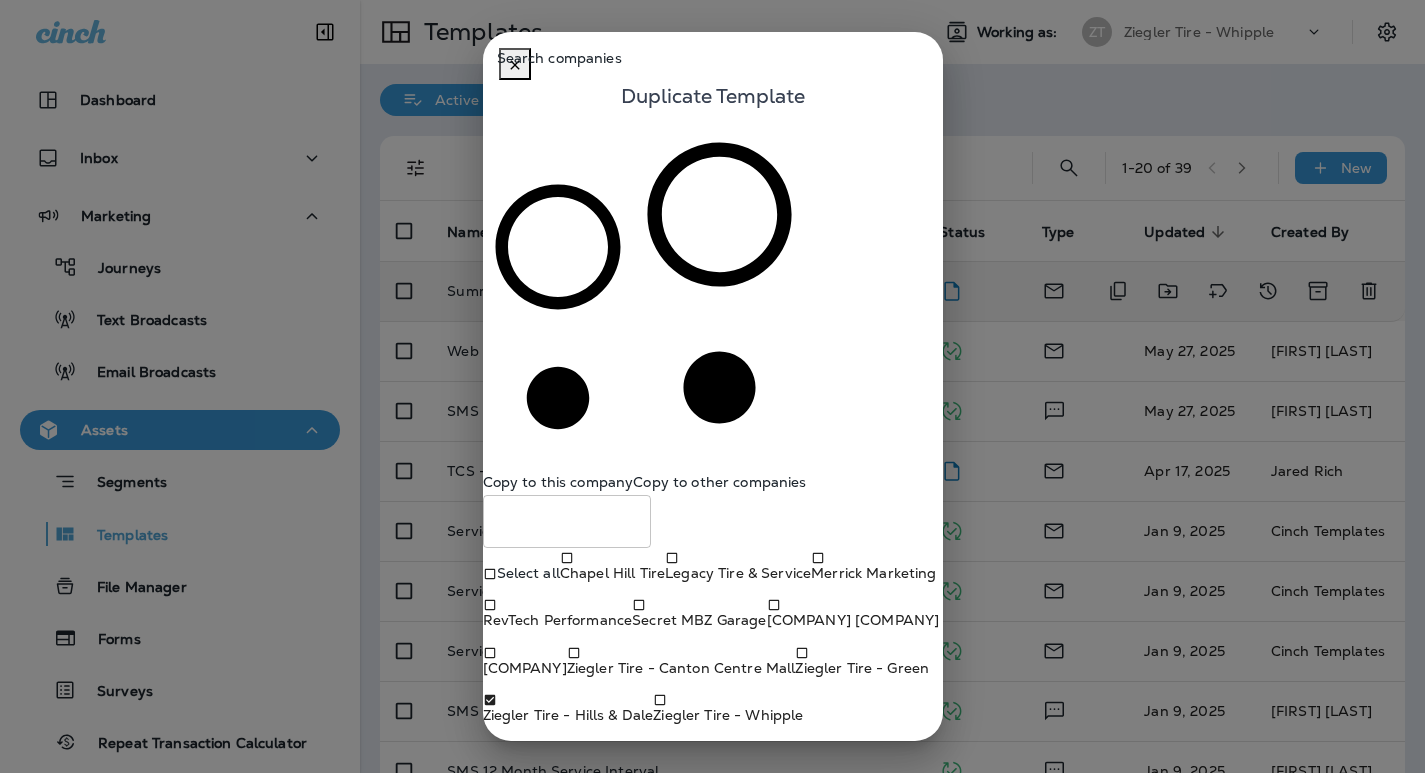 click on "Duplicate" at bounding box center (894, 757) 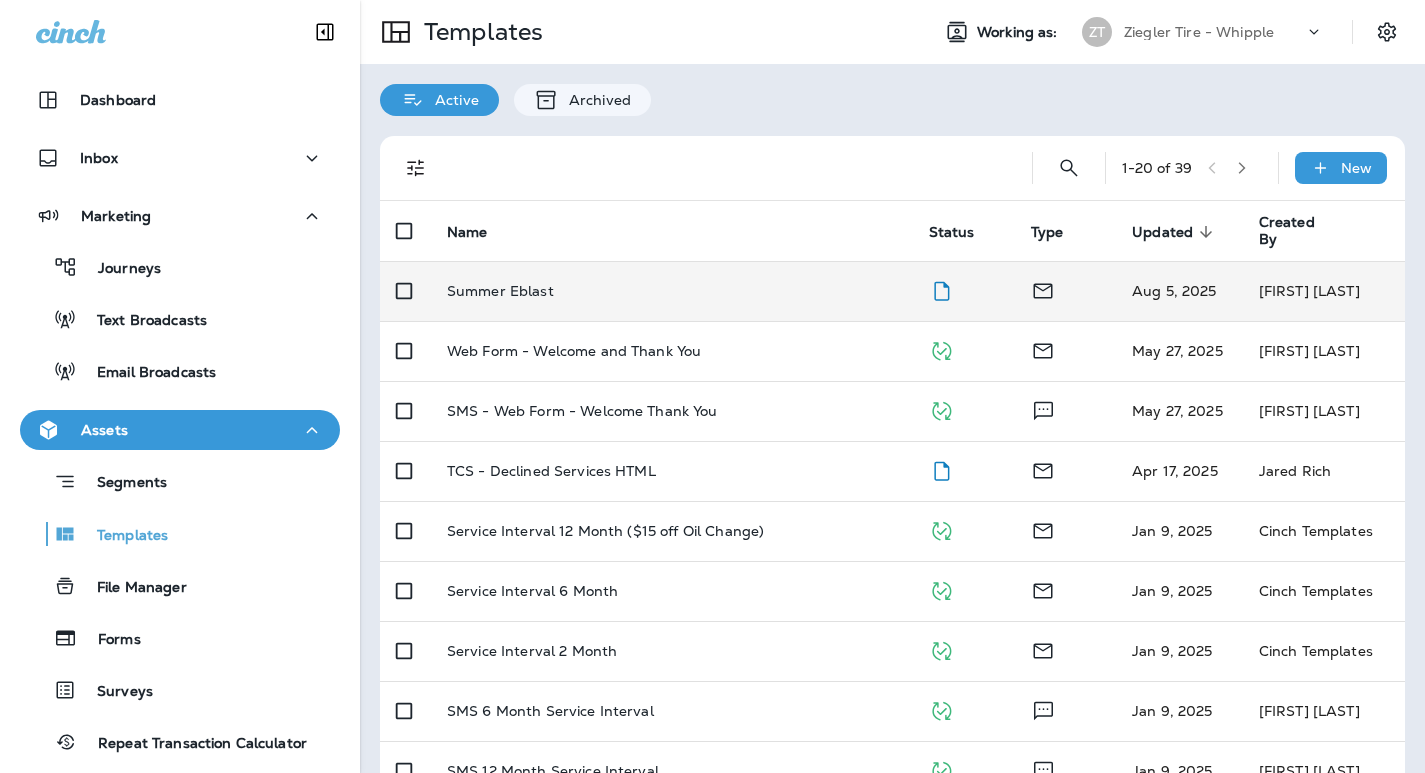 click on "Ziegler Tire - Whipple" at bounding box center (1199, 32) 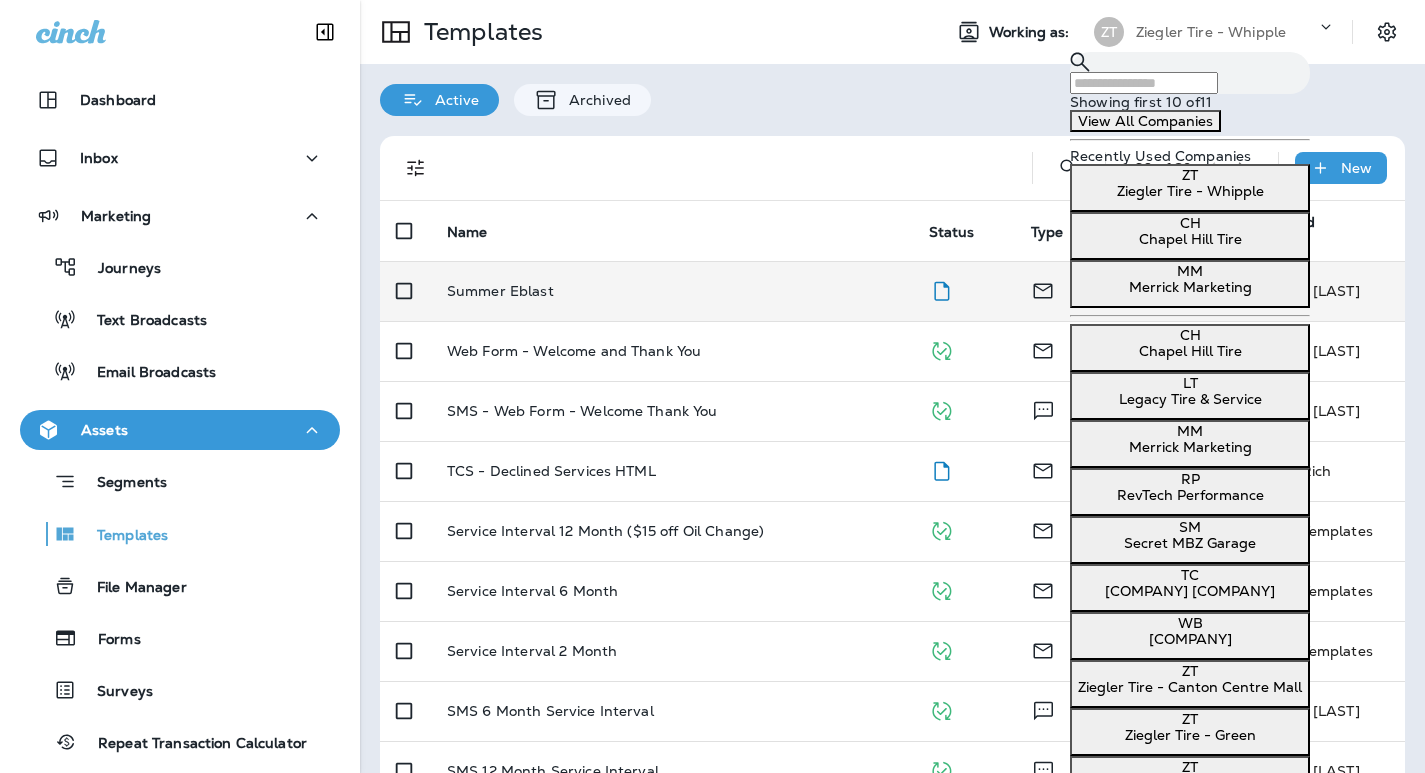 click at bounding box center (1144, 83) 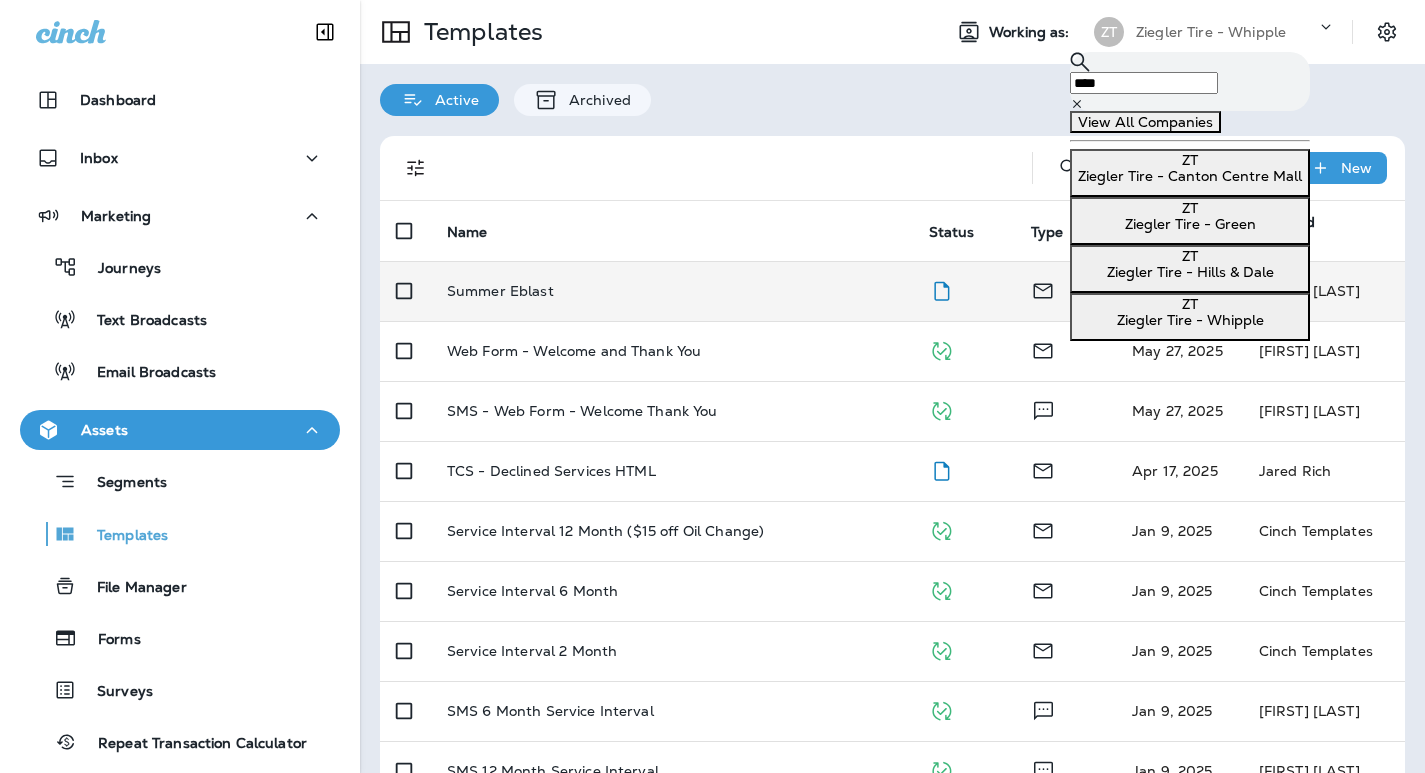 type on "****" 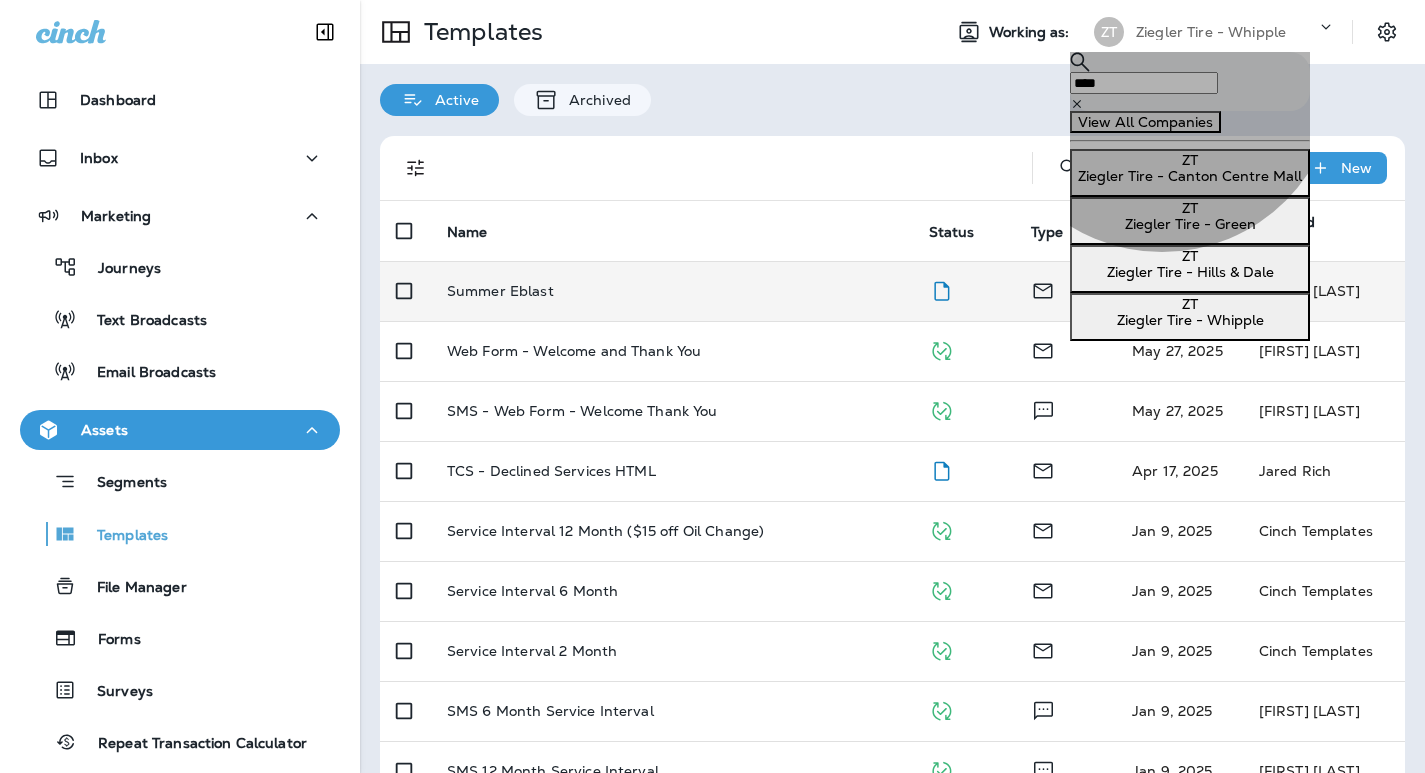 click on "Ziegler Tire - Canton Centre Mall" at bounding box center [1190, 176] 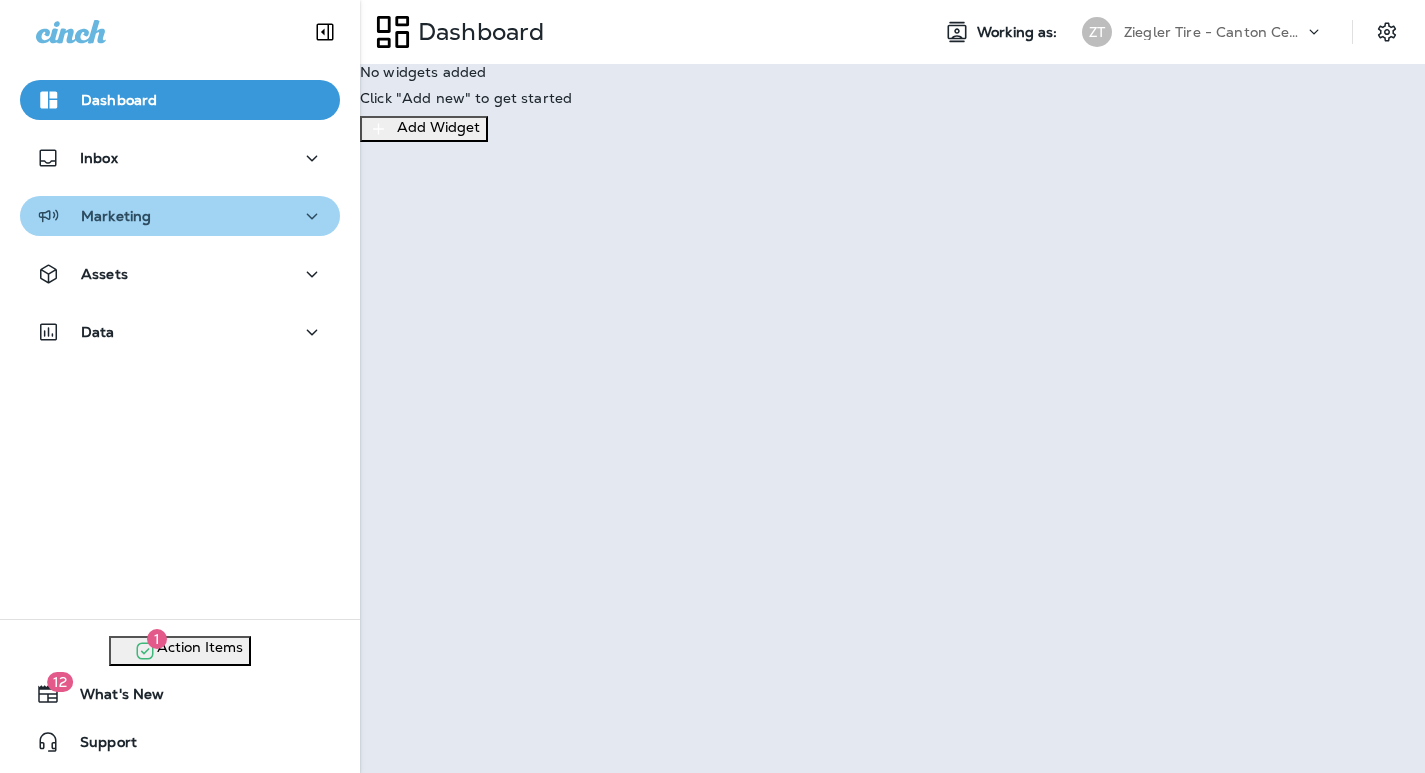 click 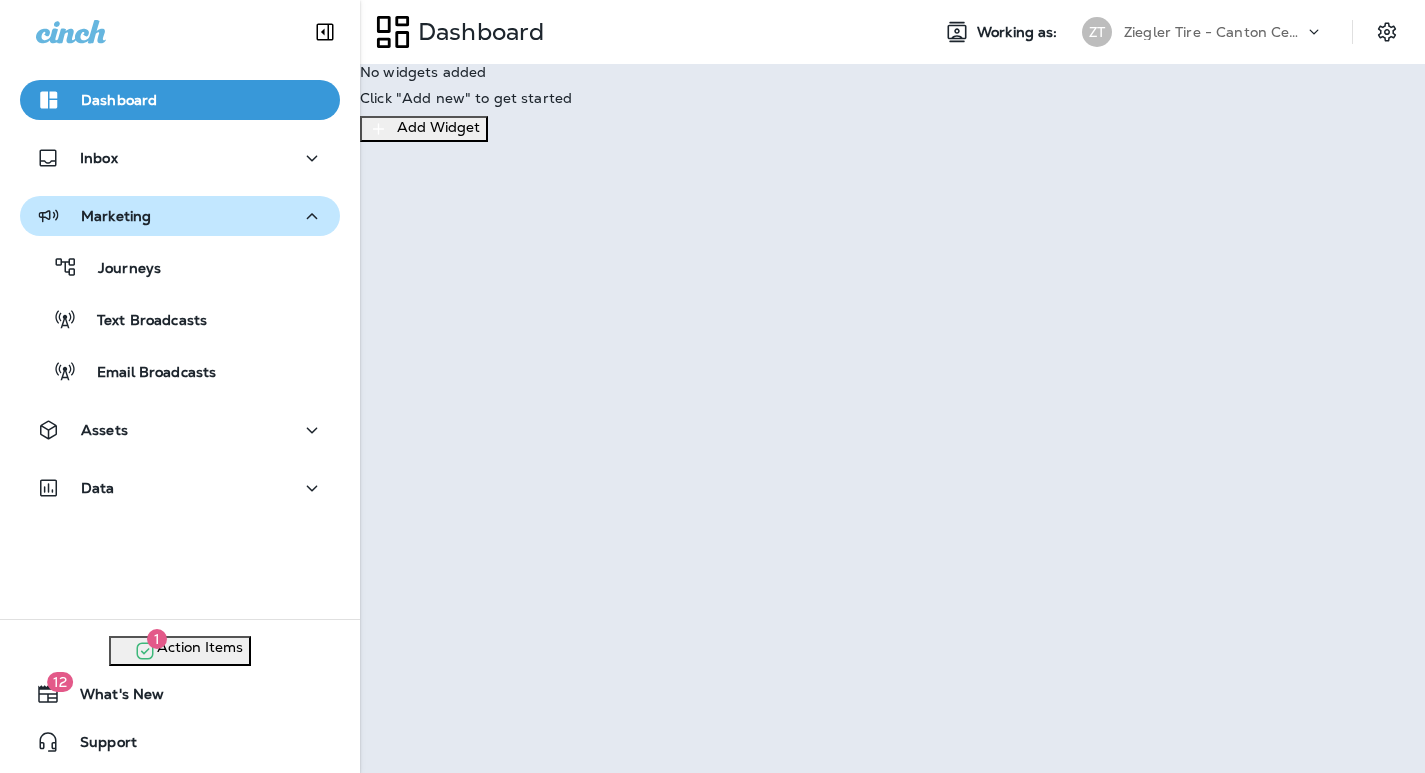 click 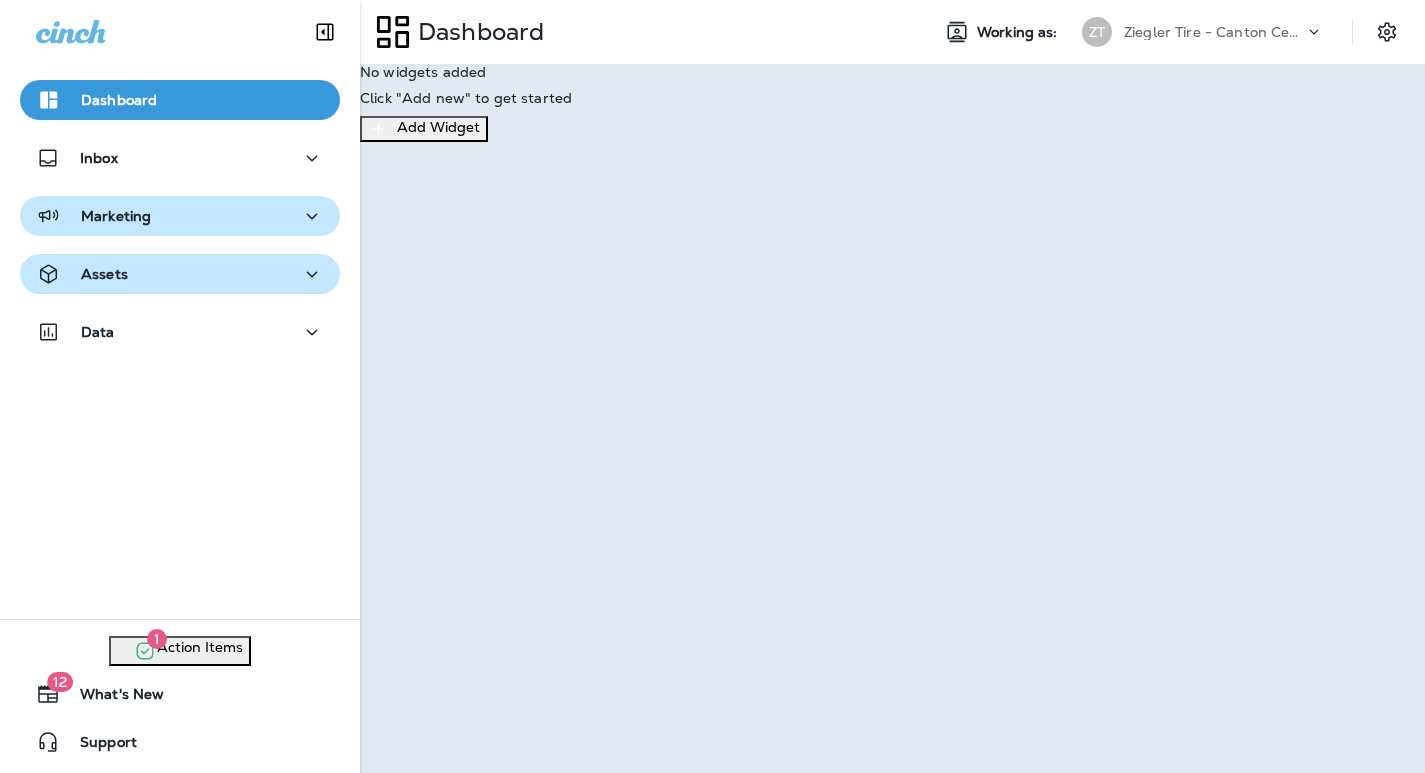 click 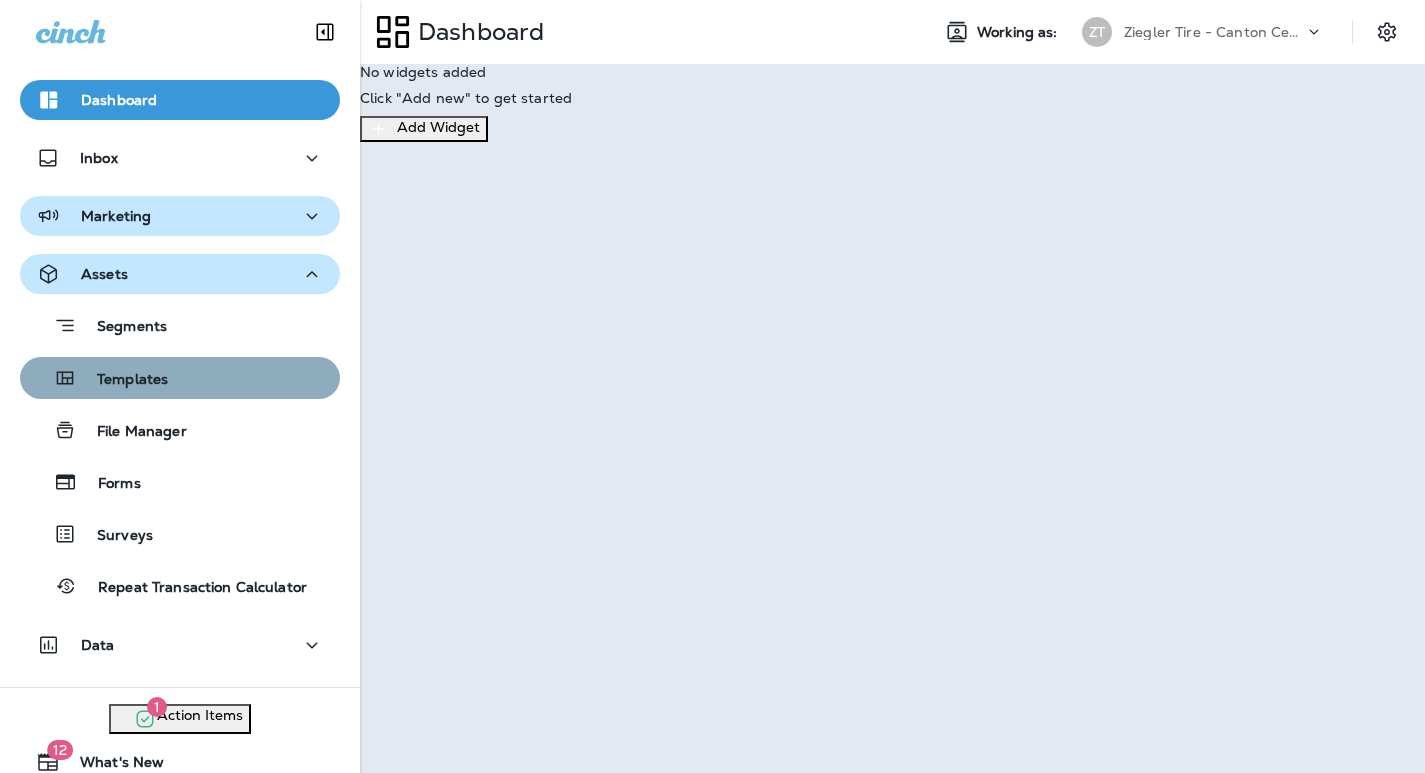 click on "Templates" at bounding box center [122, 380] 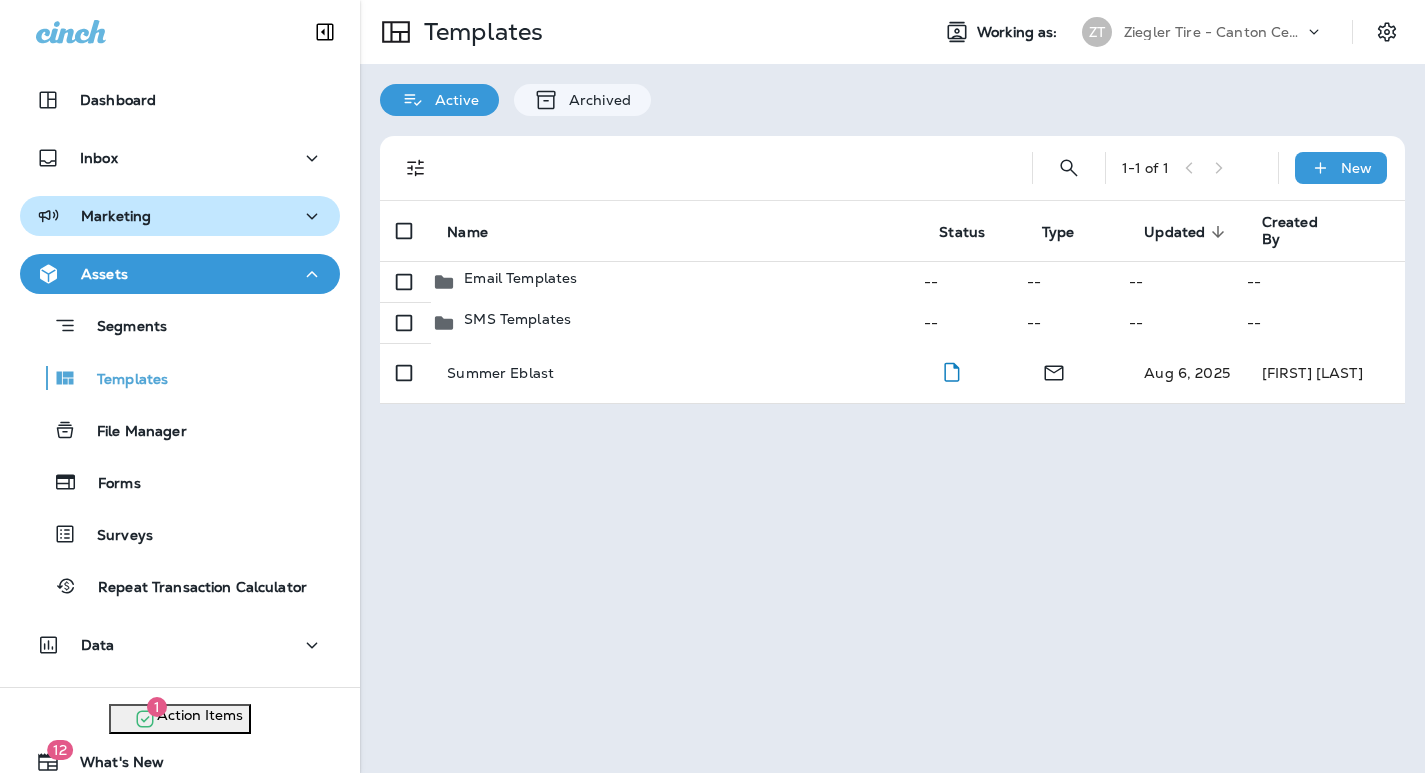 click on "Continue to Dashboard" at bounding box center [87, 85] 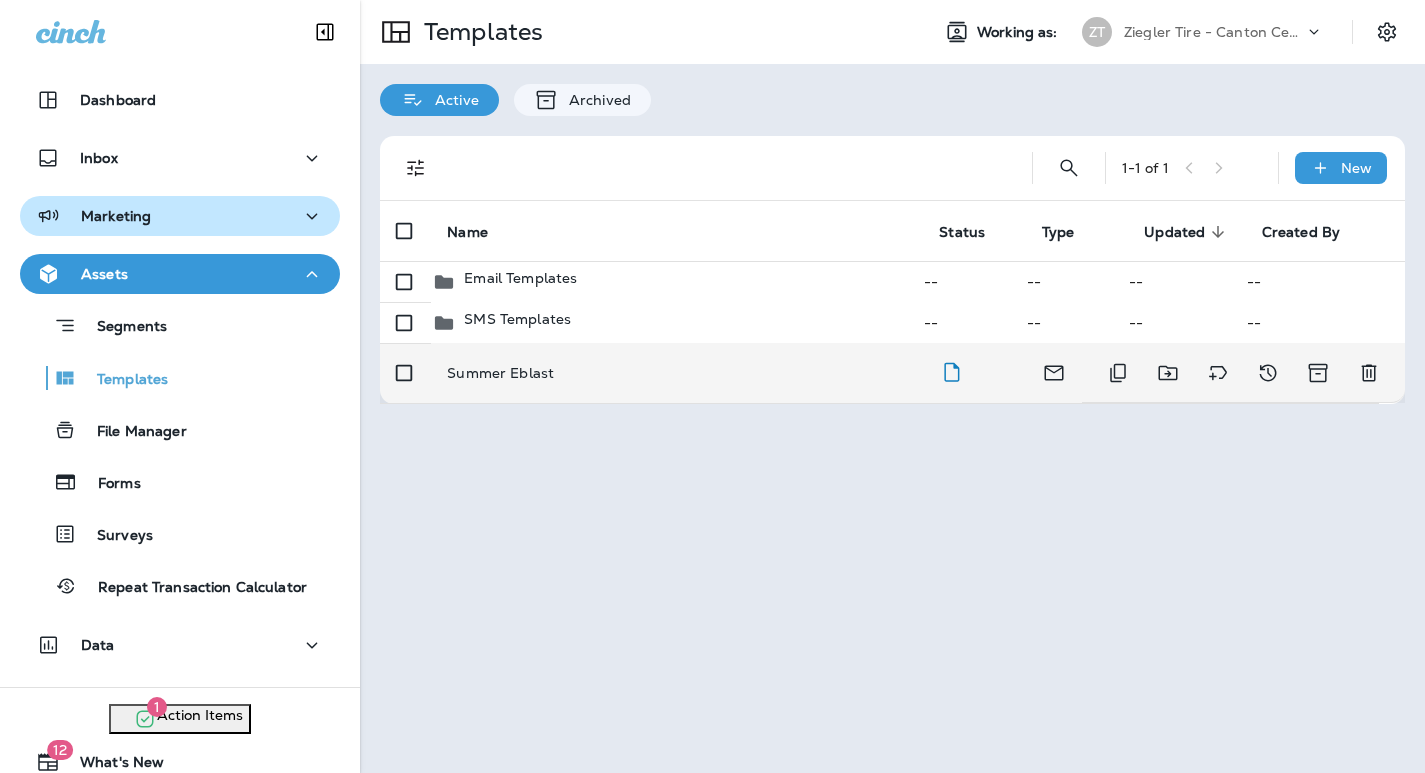 click on "Summer Eblast" at bounding box center (500, 373) 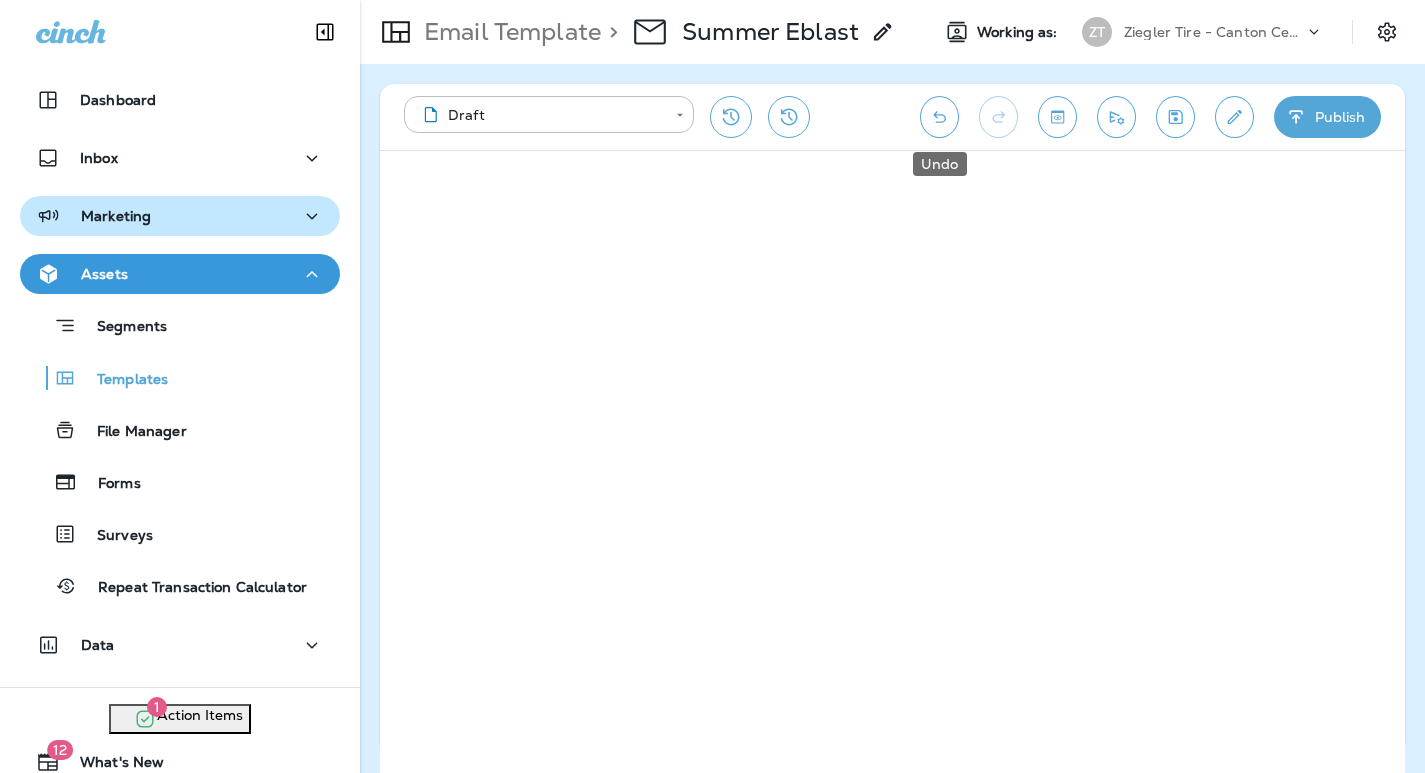 click 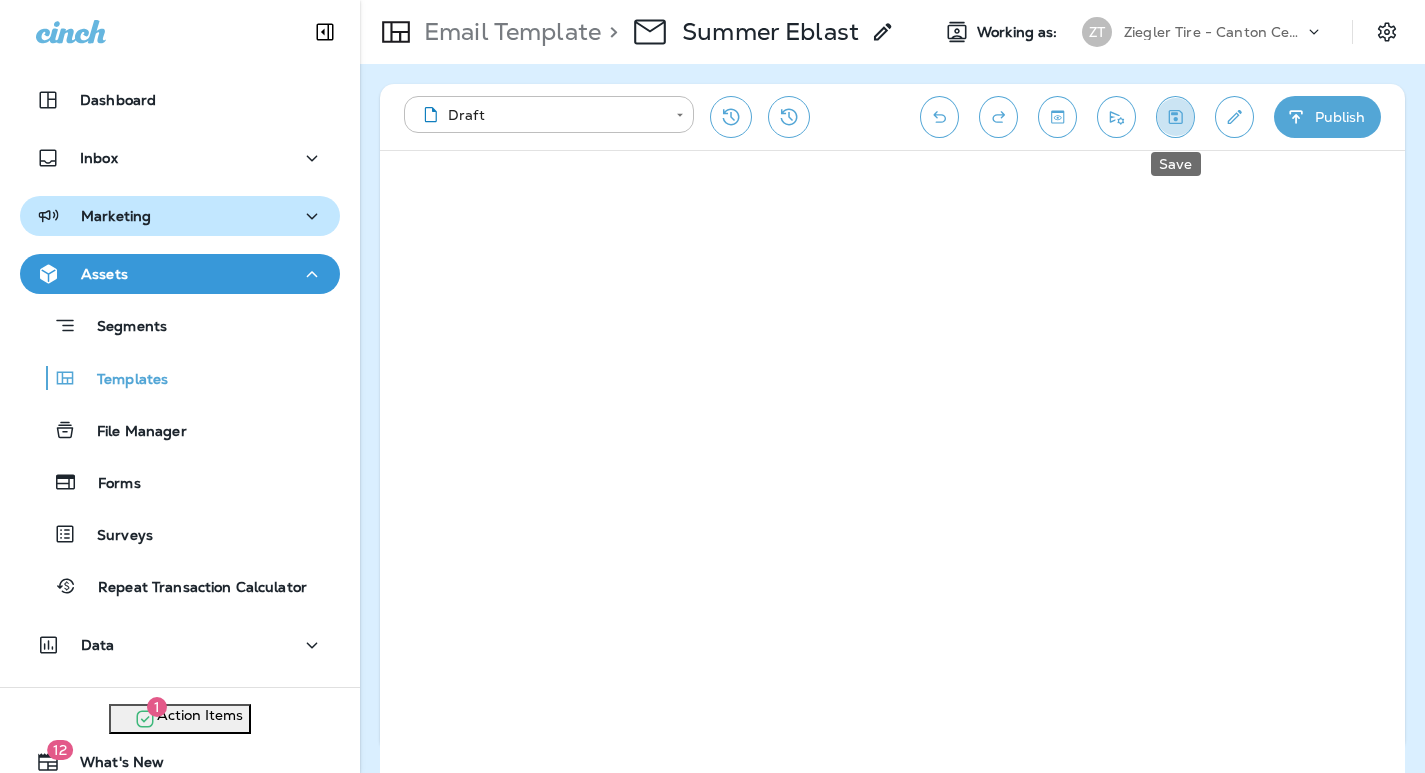click 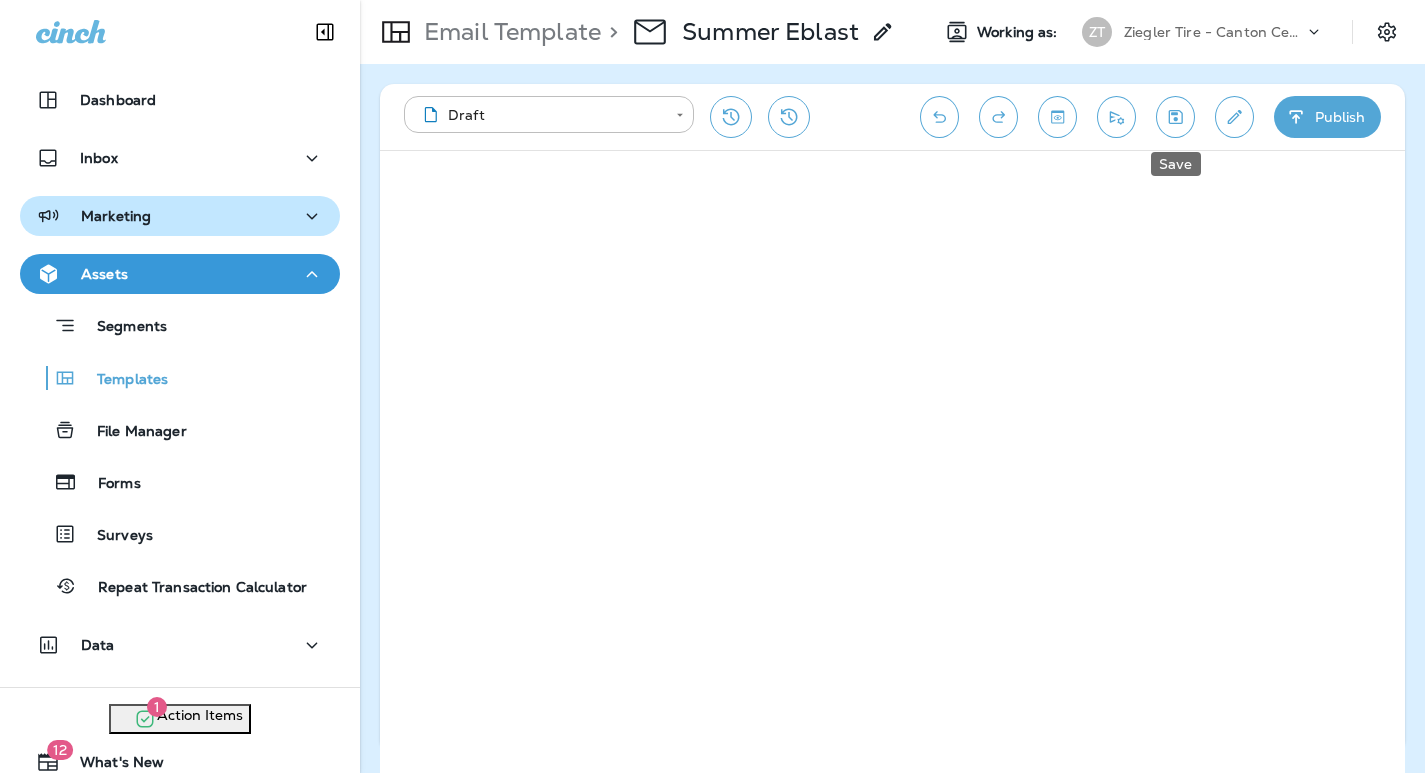 click 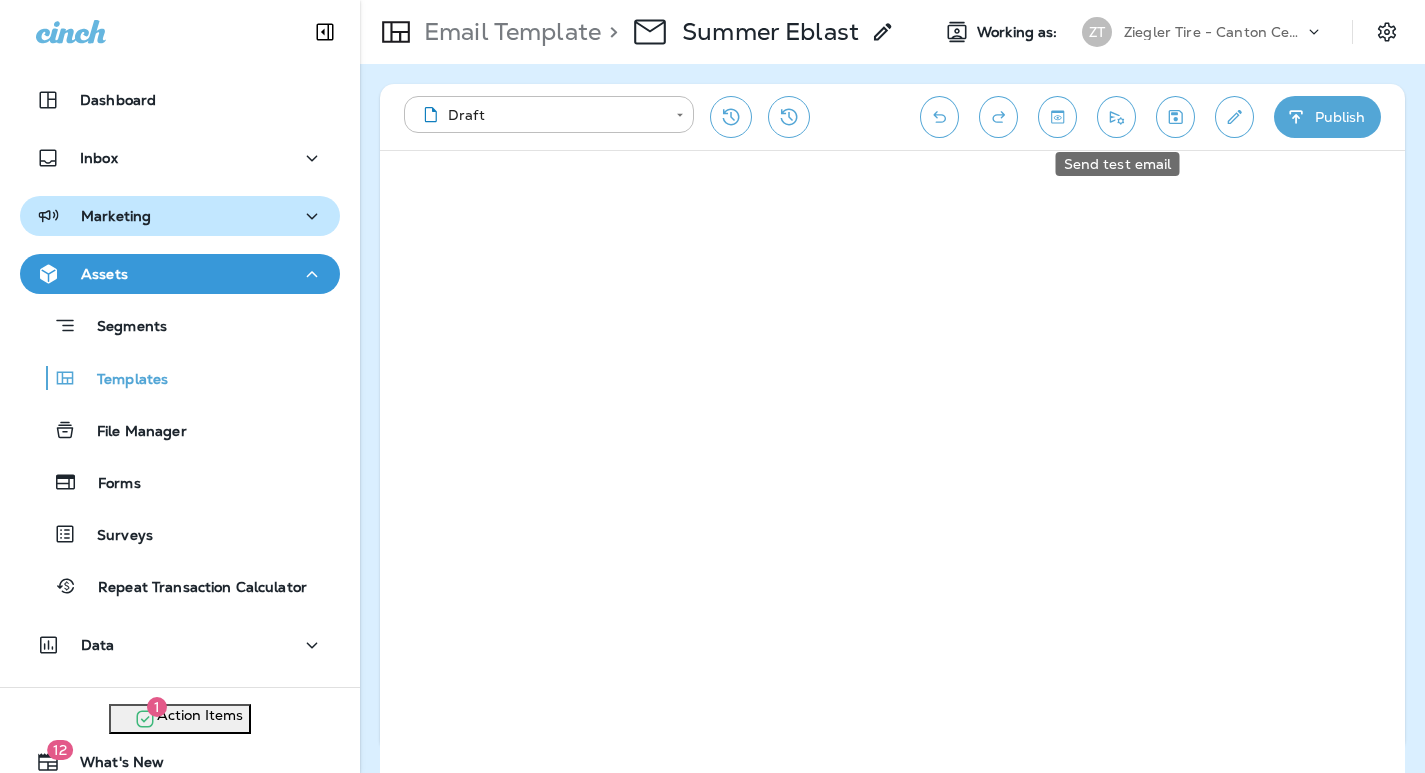 click 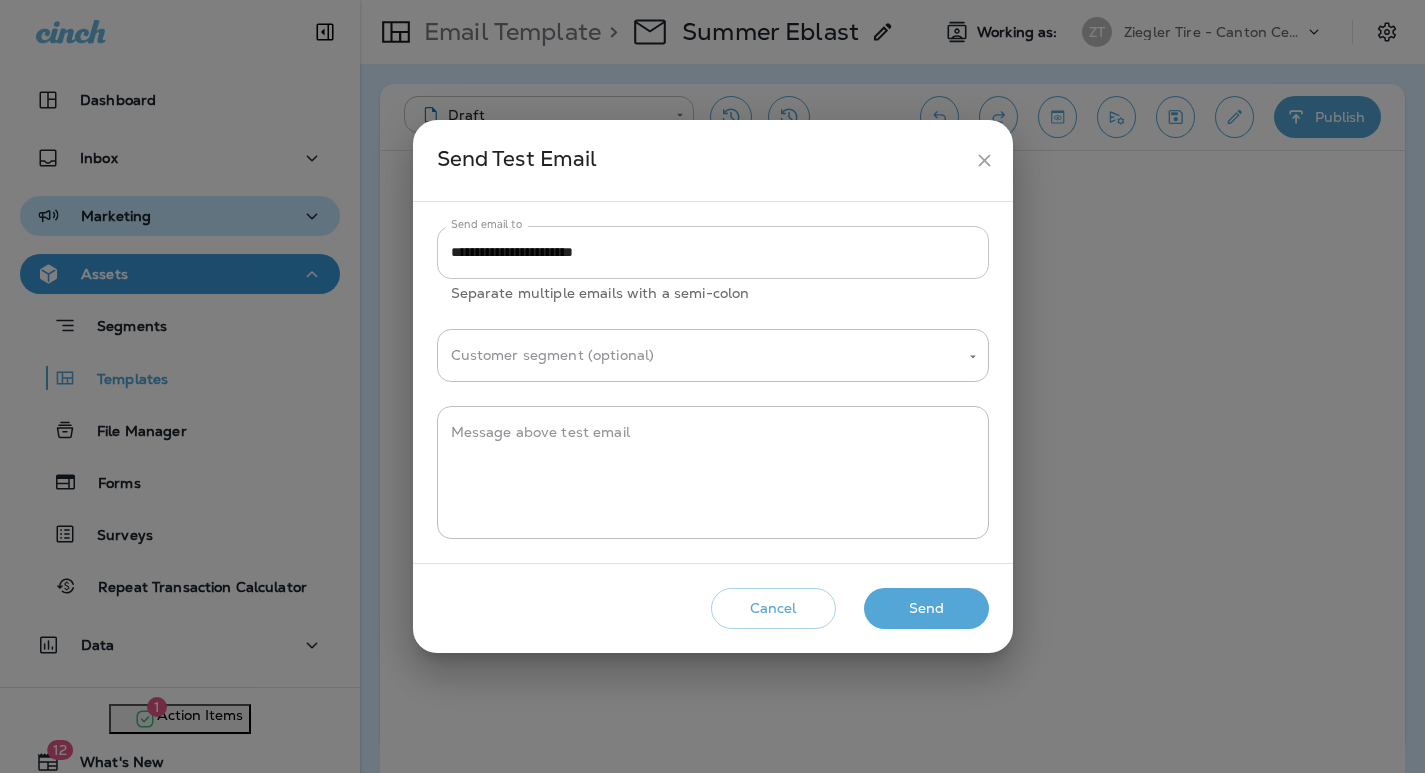 click on "**********" at bounding box center [713, 252] 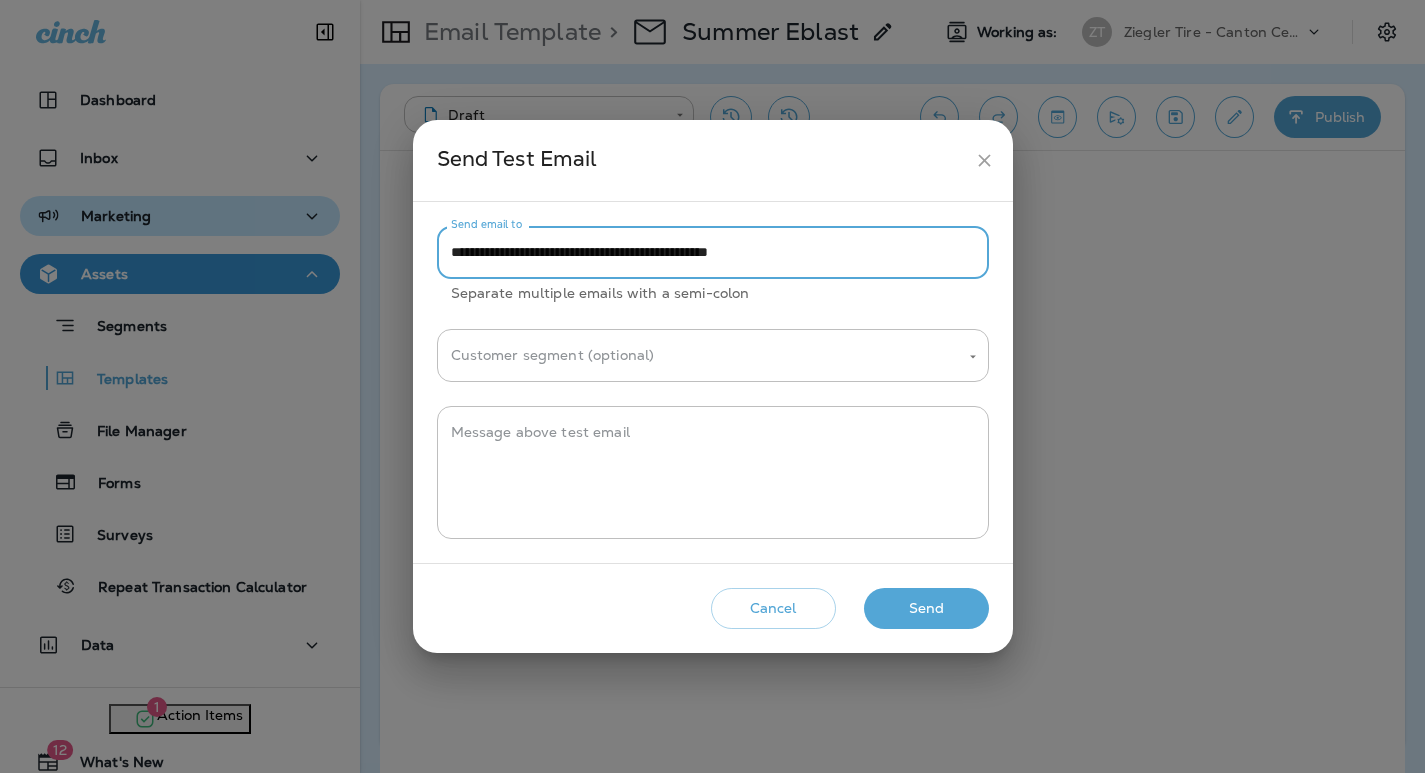 drag, startPoint x: 843, startPoint y: 251, endPoint x: 680, endPoint y: 246, distance: 163.07668 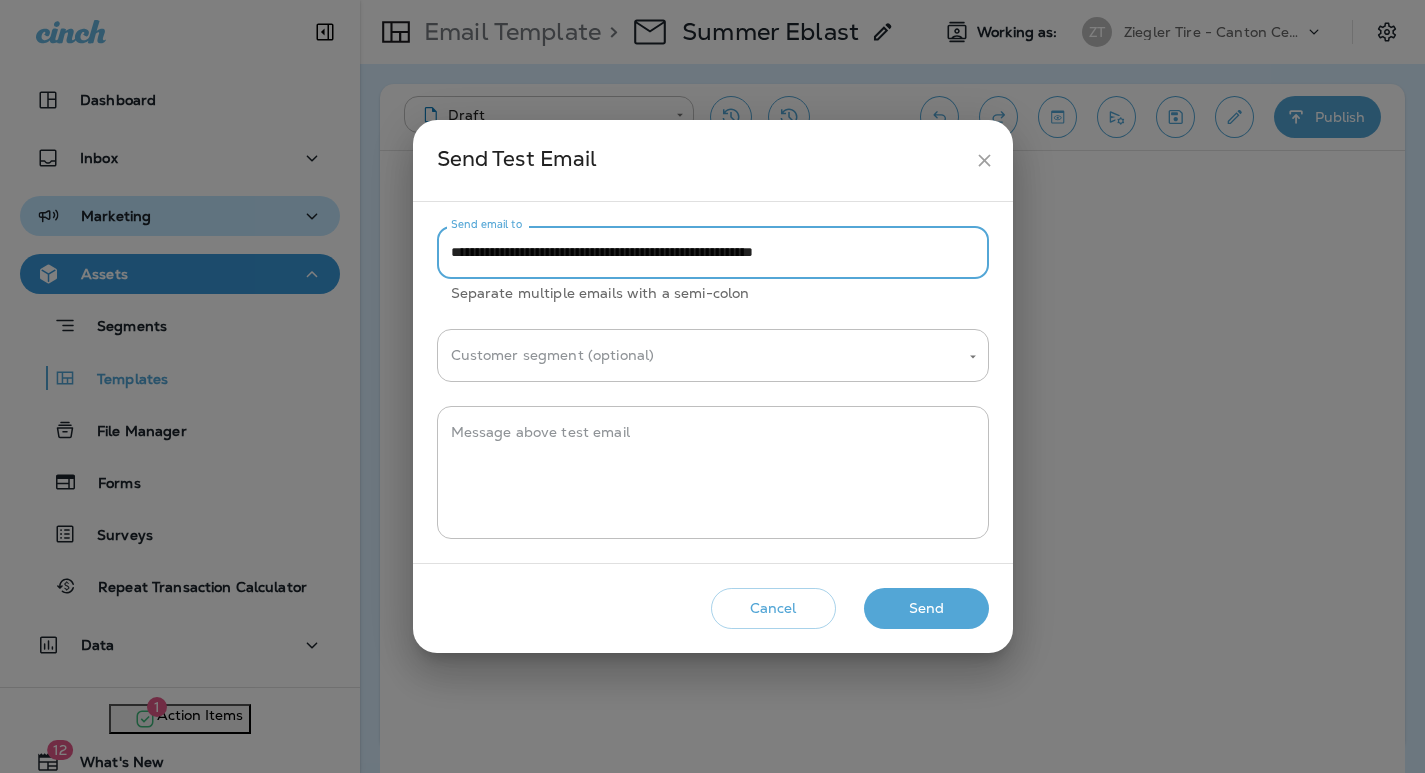 paste on "**********" 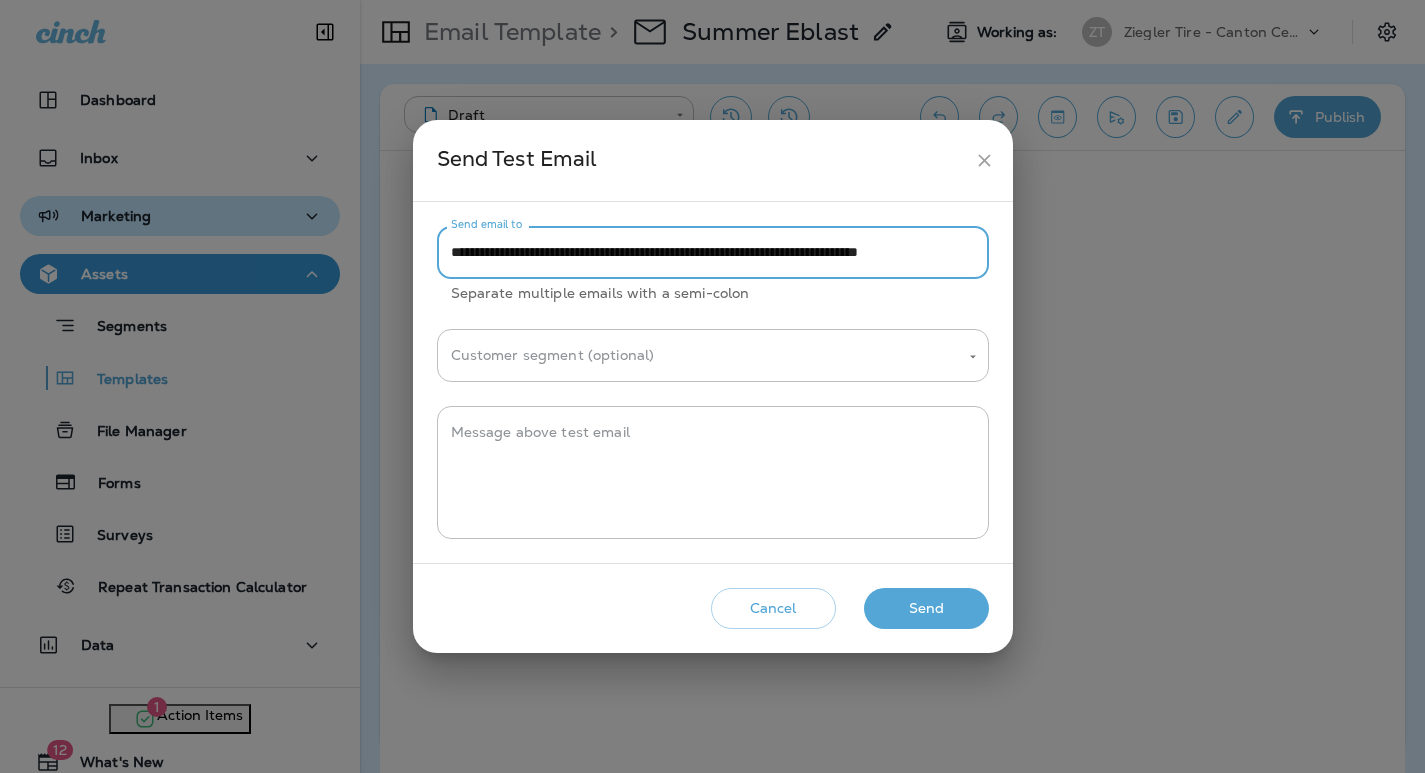 scroll, scrollTop: 0, scrollLeft: 77, axis: horizontal 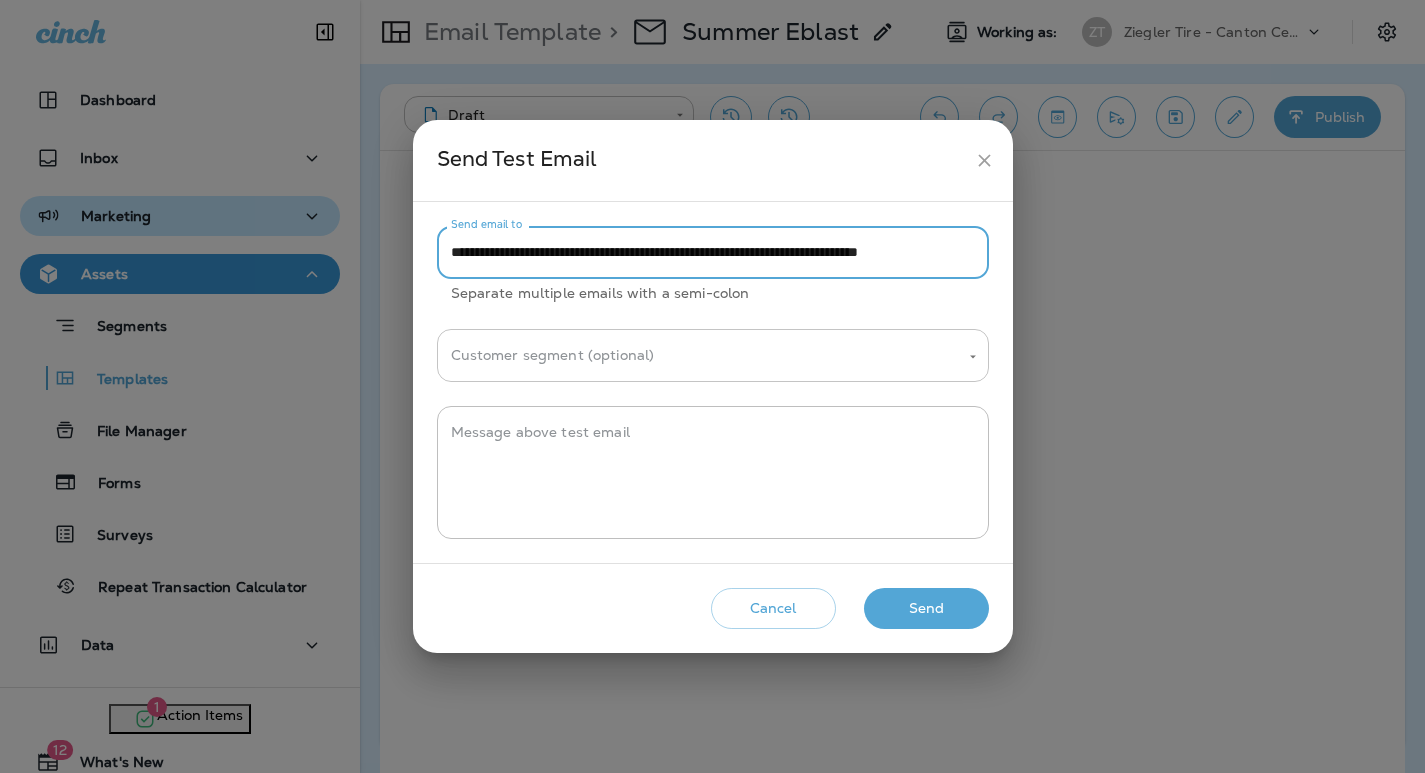 type on "**********" 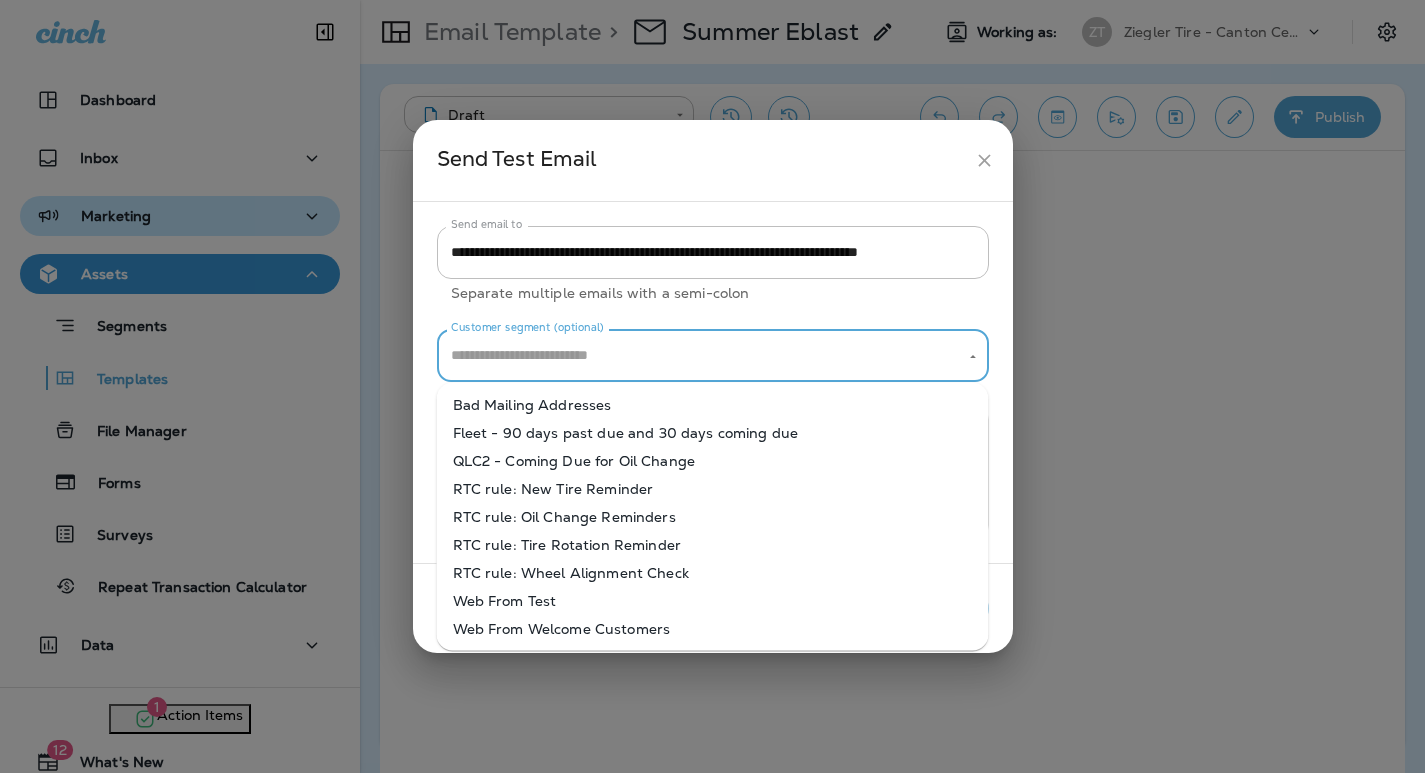 click on "**********" at bounding box center [713, 382] 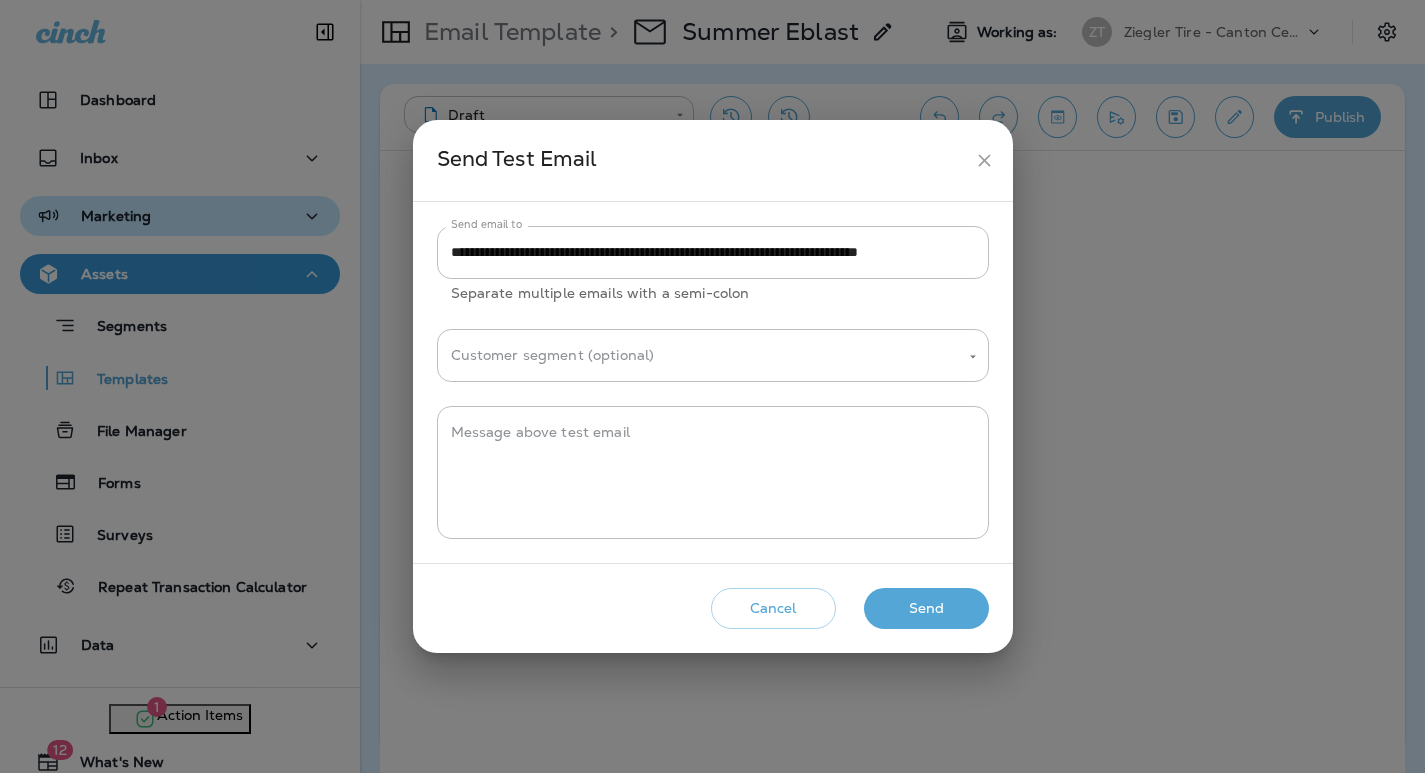click on "Send" at bounding box center [926, 608] 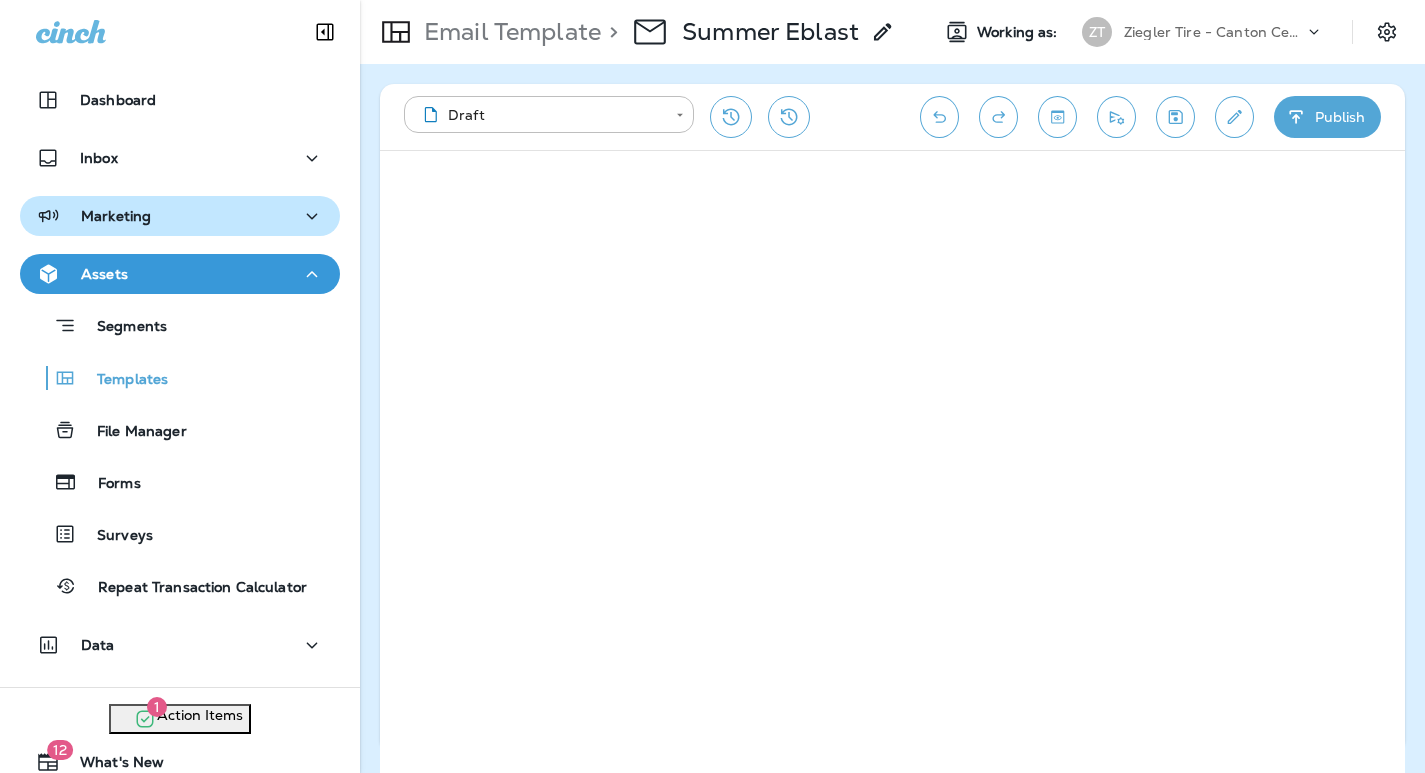 click on "Ziegler Tire - Canton Centre Mall" at bounding box center [1214, 32] 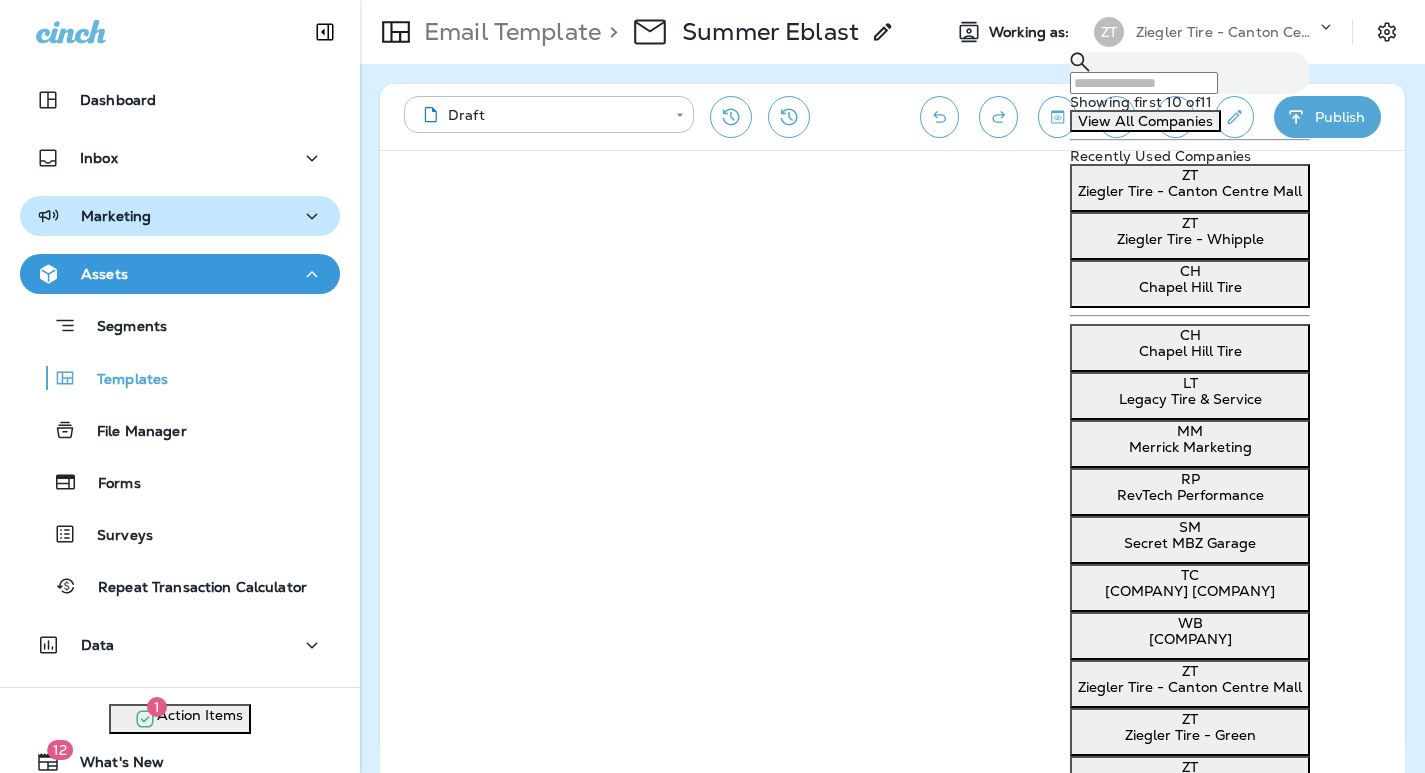 click at bounding box center (1144, 83) 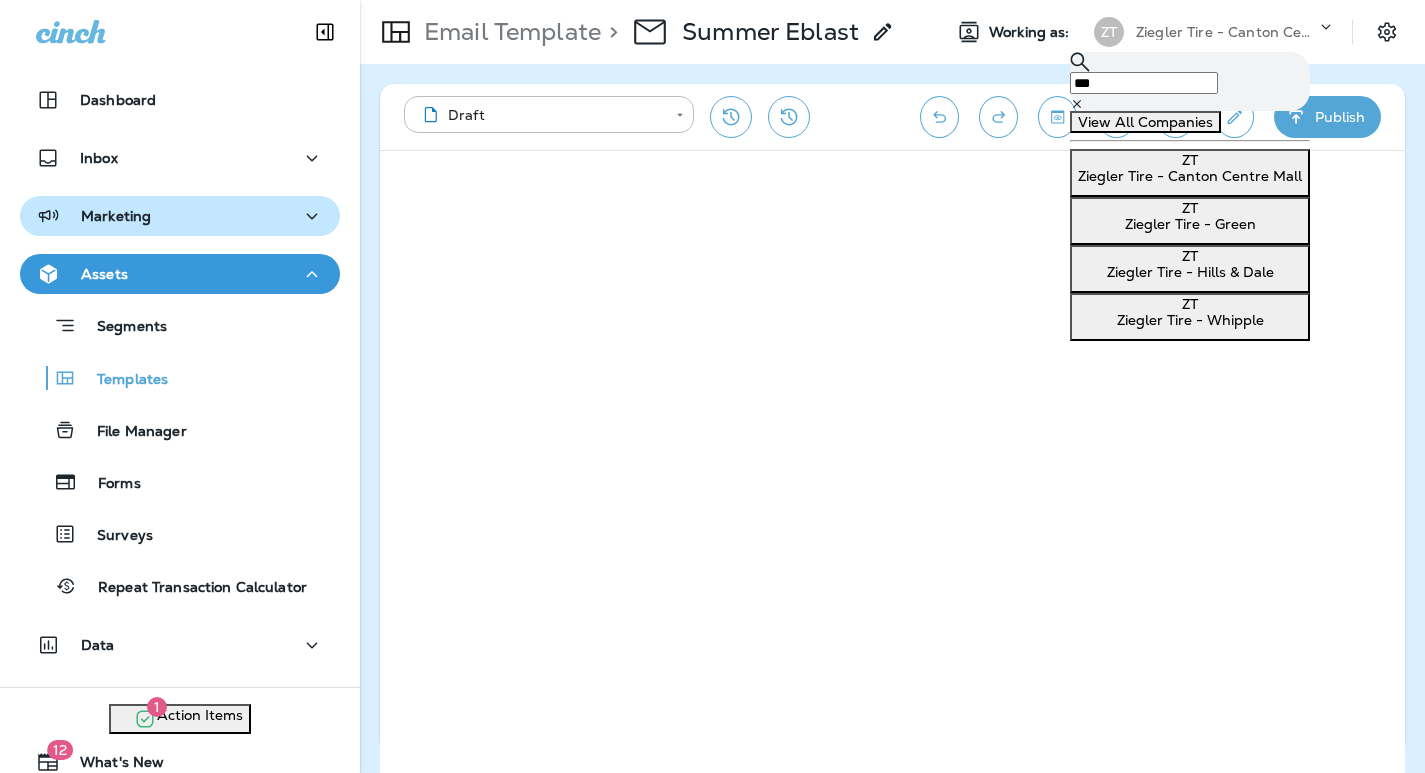 type on "***" 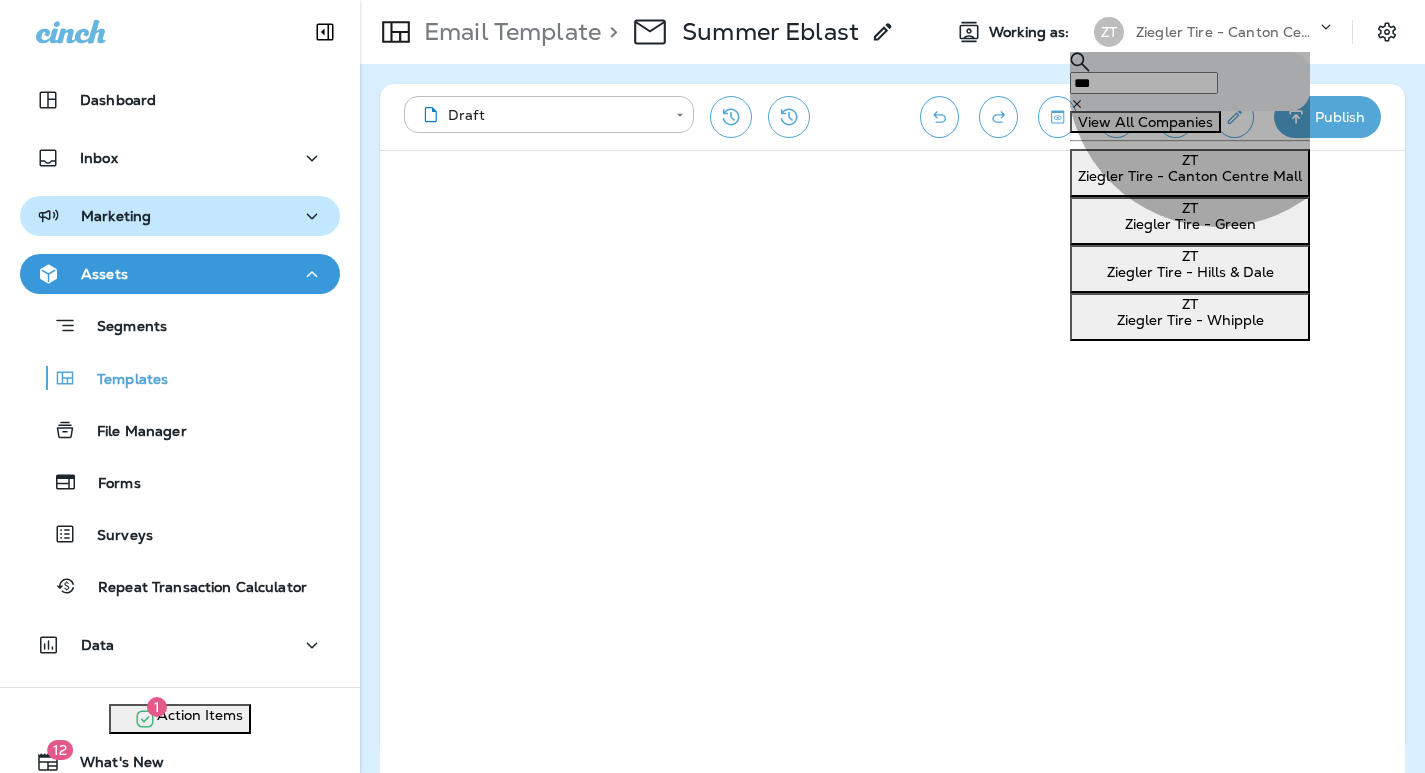 click on "Ziegler Tire - Green" at bounding box center (1190, 224) 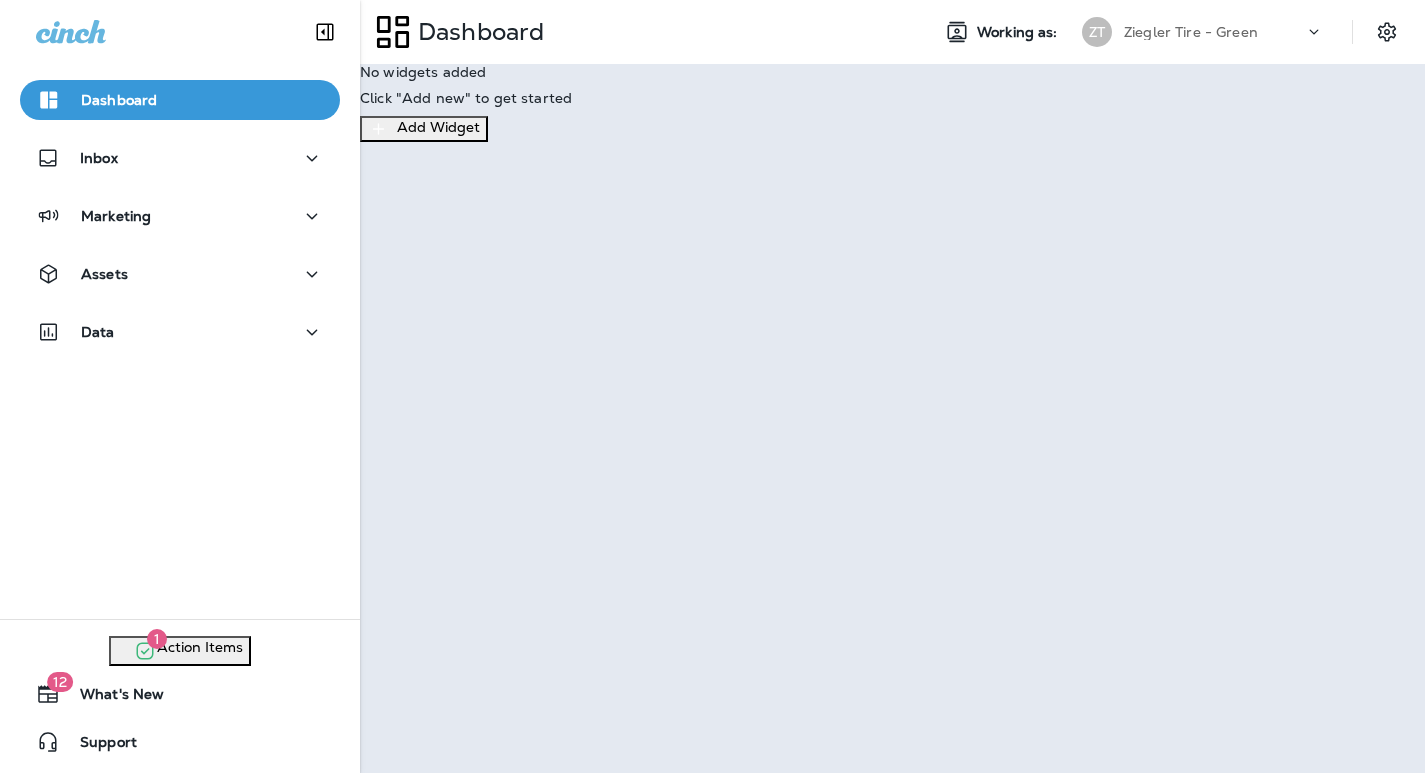 click on "Go to Email Template" at bounding box center [80, 53] 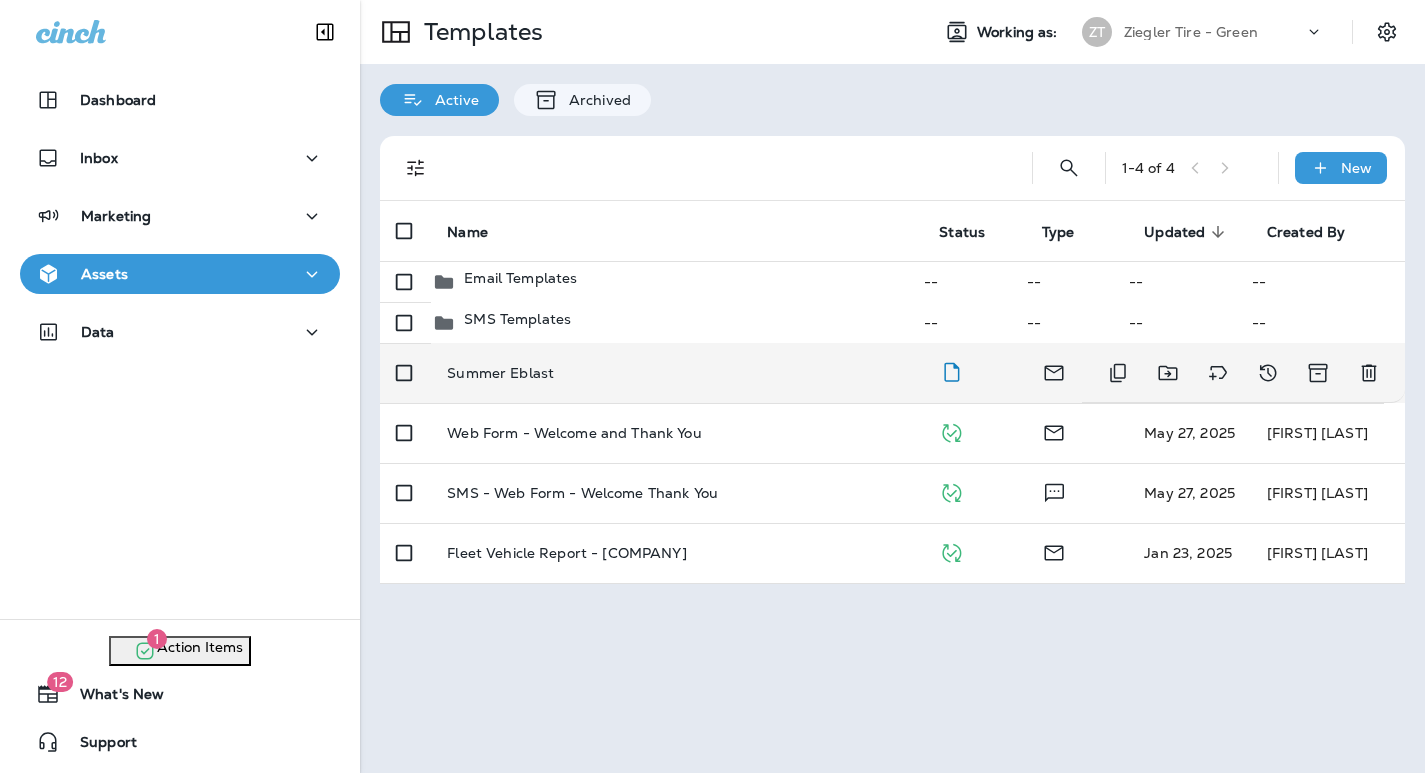 click on "Summer Eblast" at bounding box center [500, 373] 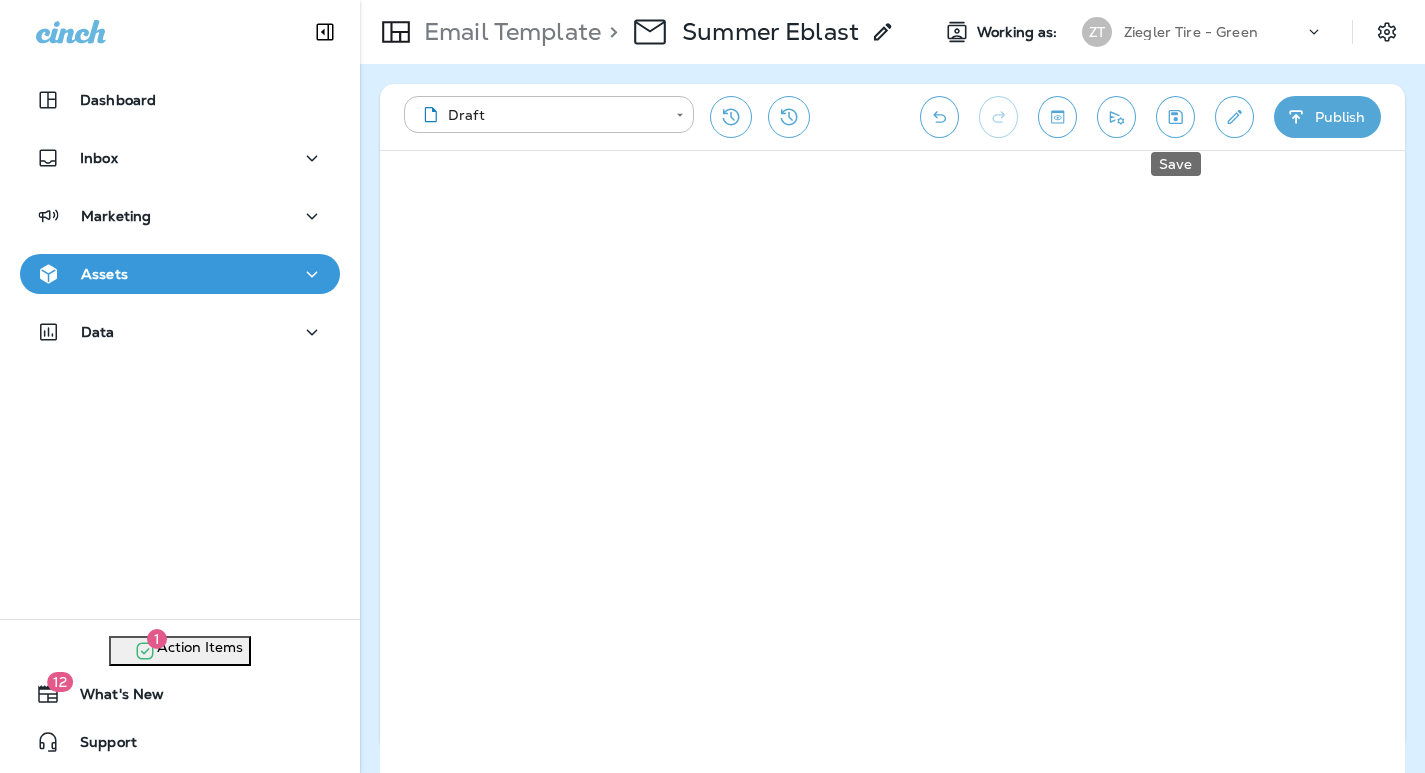 click at bounding box center (1175, 117) 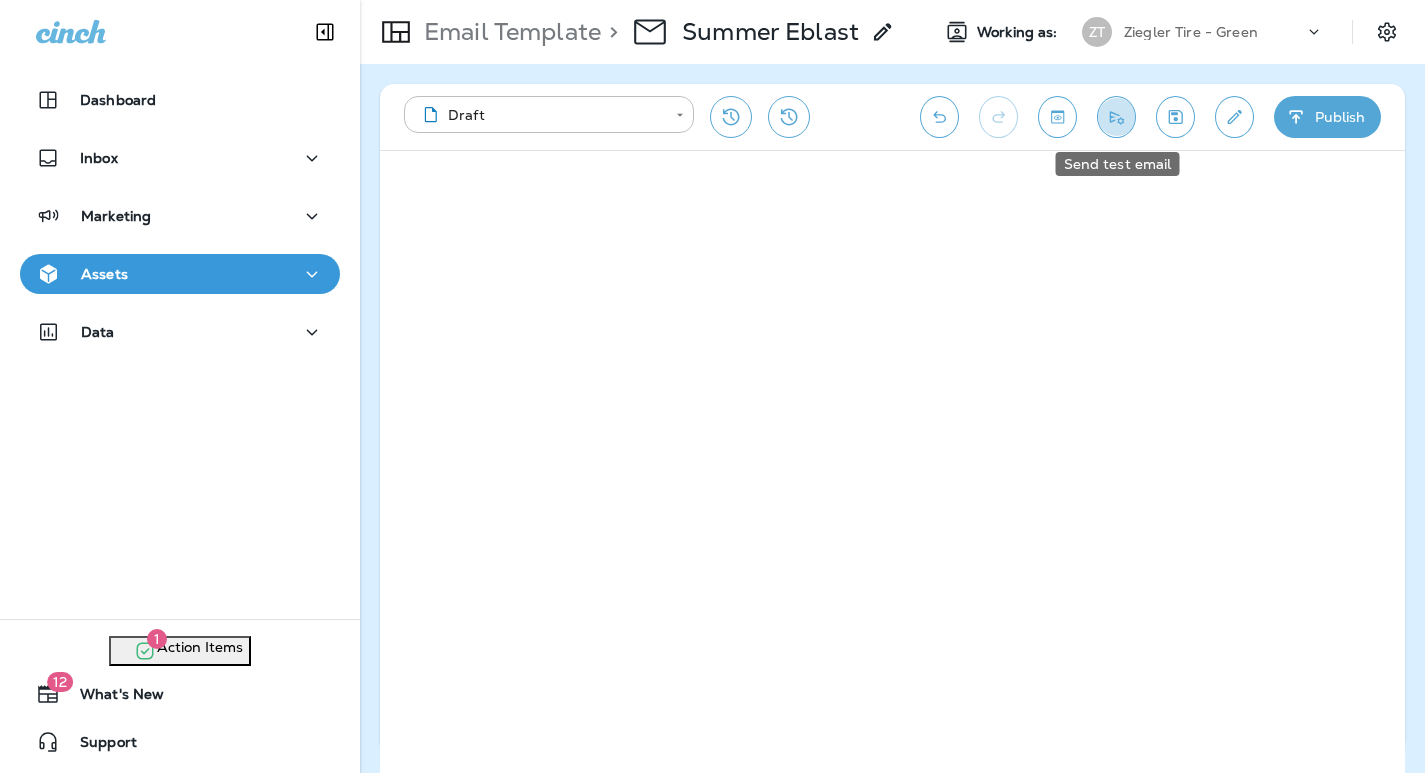 click 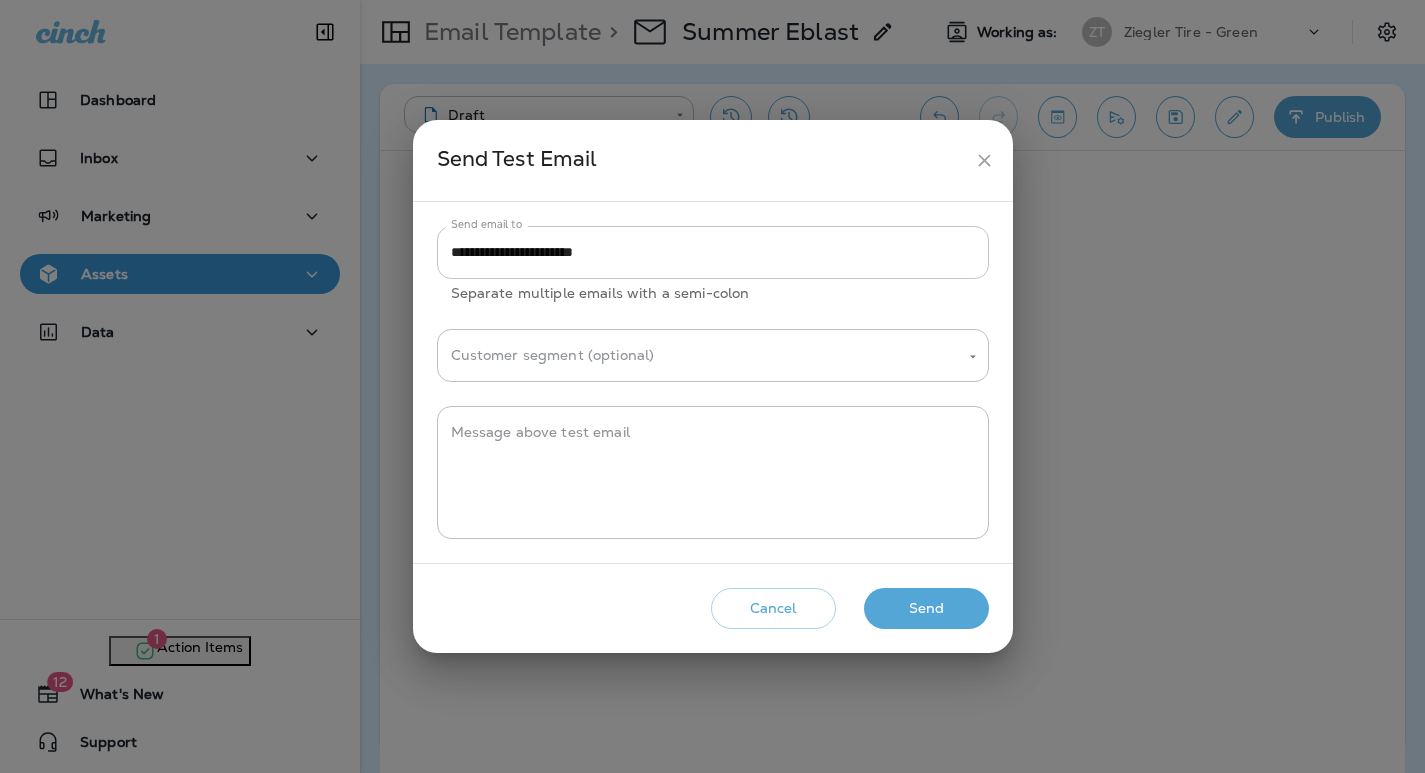 click on "**********" at bounding box center (713, 252) 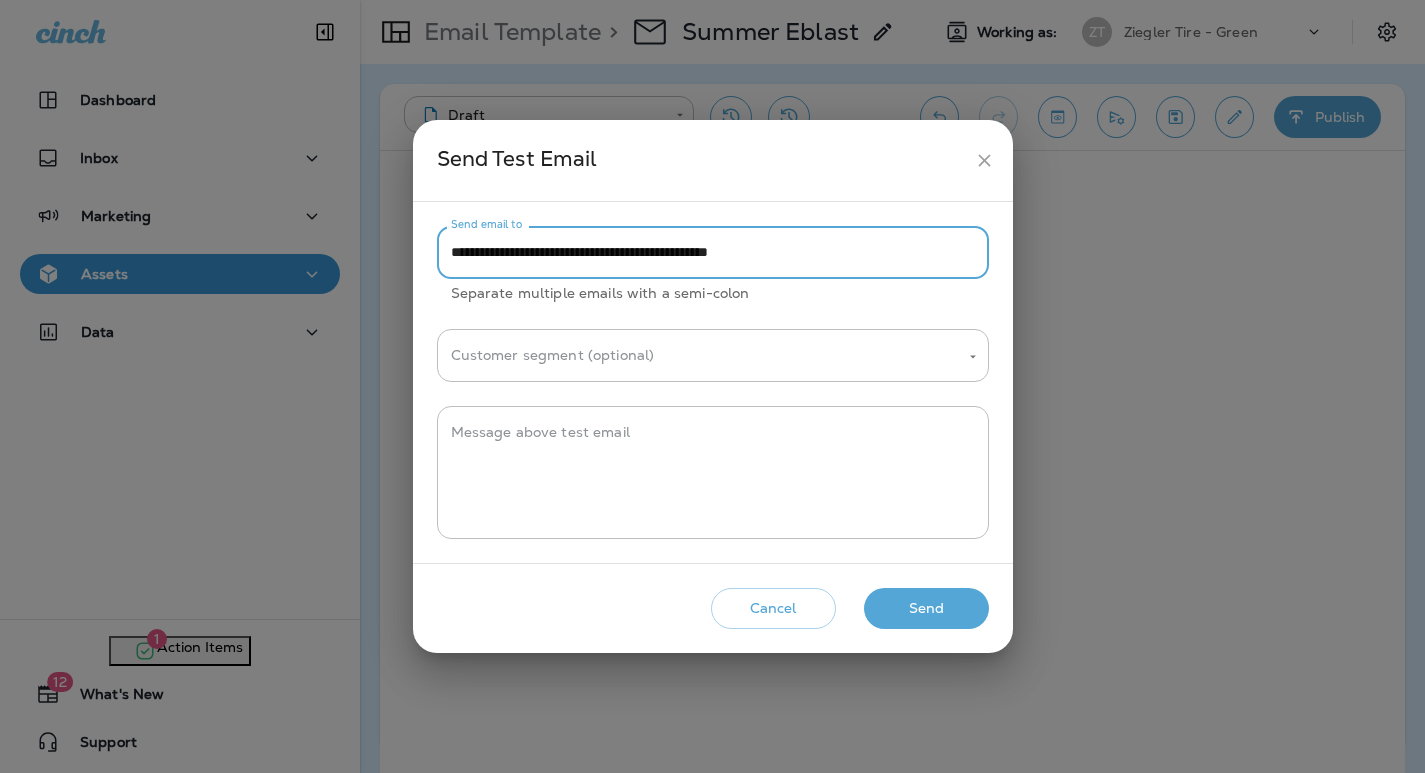 drag, startPoint x: 845, startPoint y: 257, endPoint x: 677, endPoint y: 256, distance: 168.00298 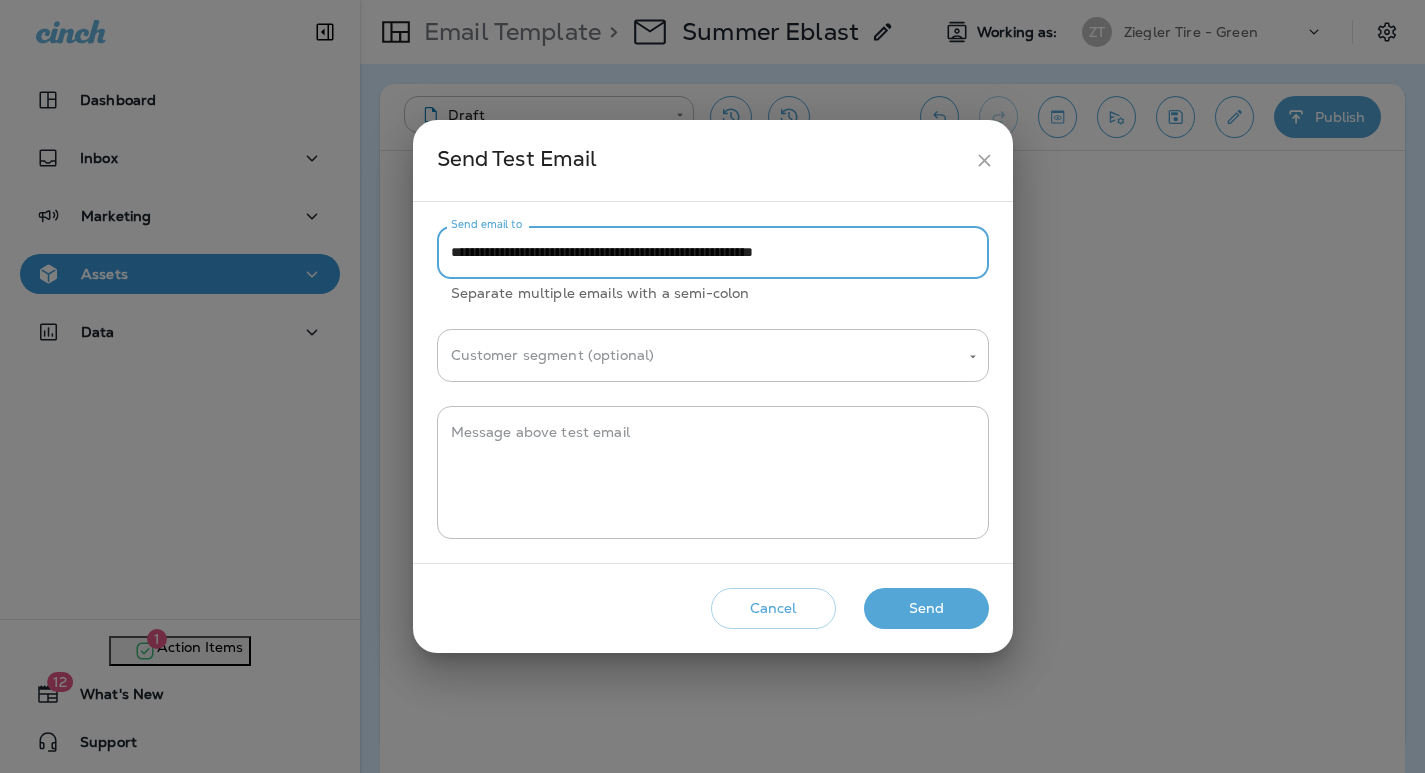 paste on "**********" 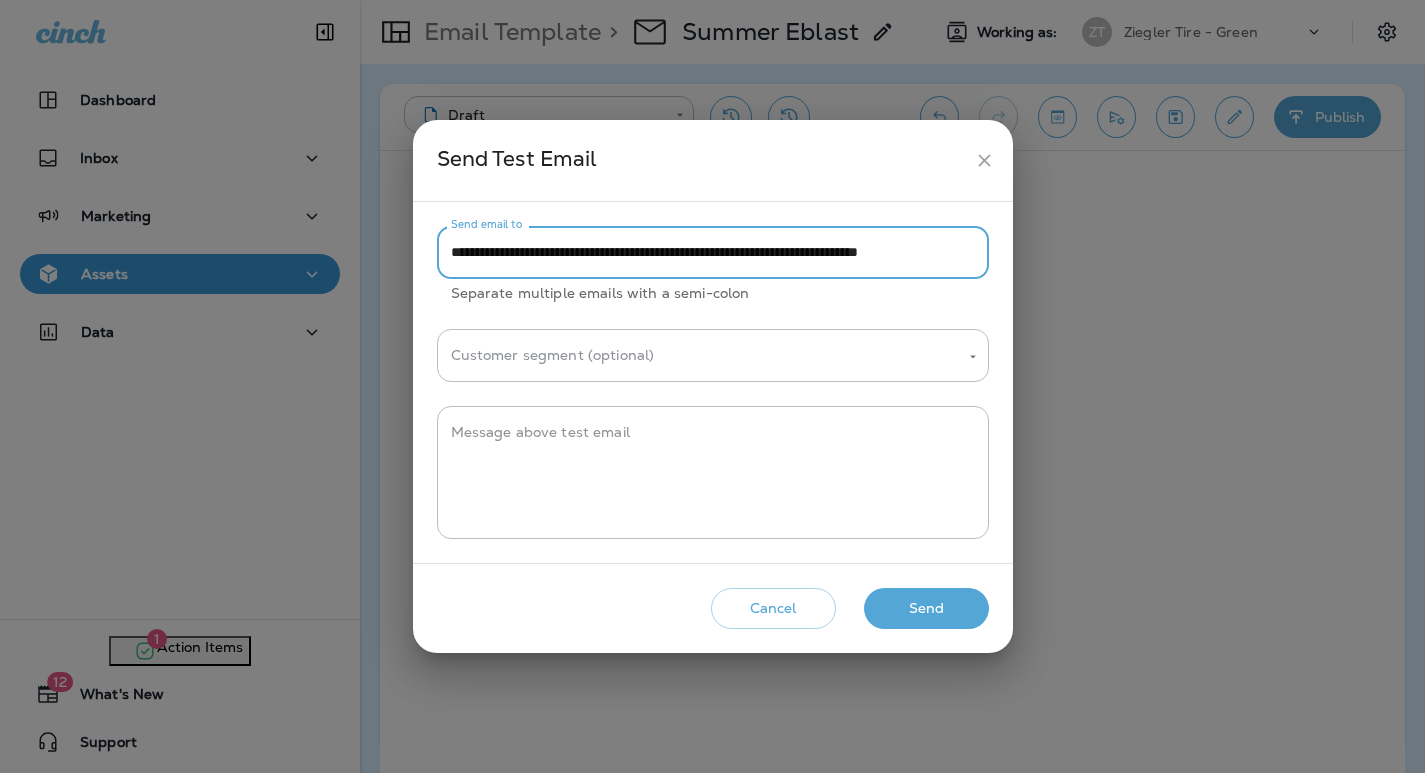 scroll, scrollTop: 0, scrollLeft: 77, axis: horizontal 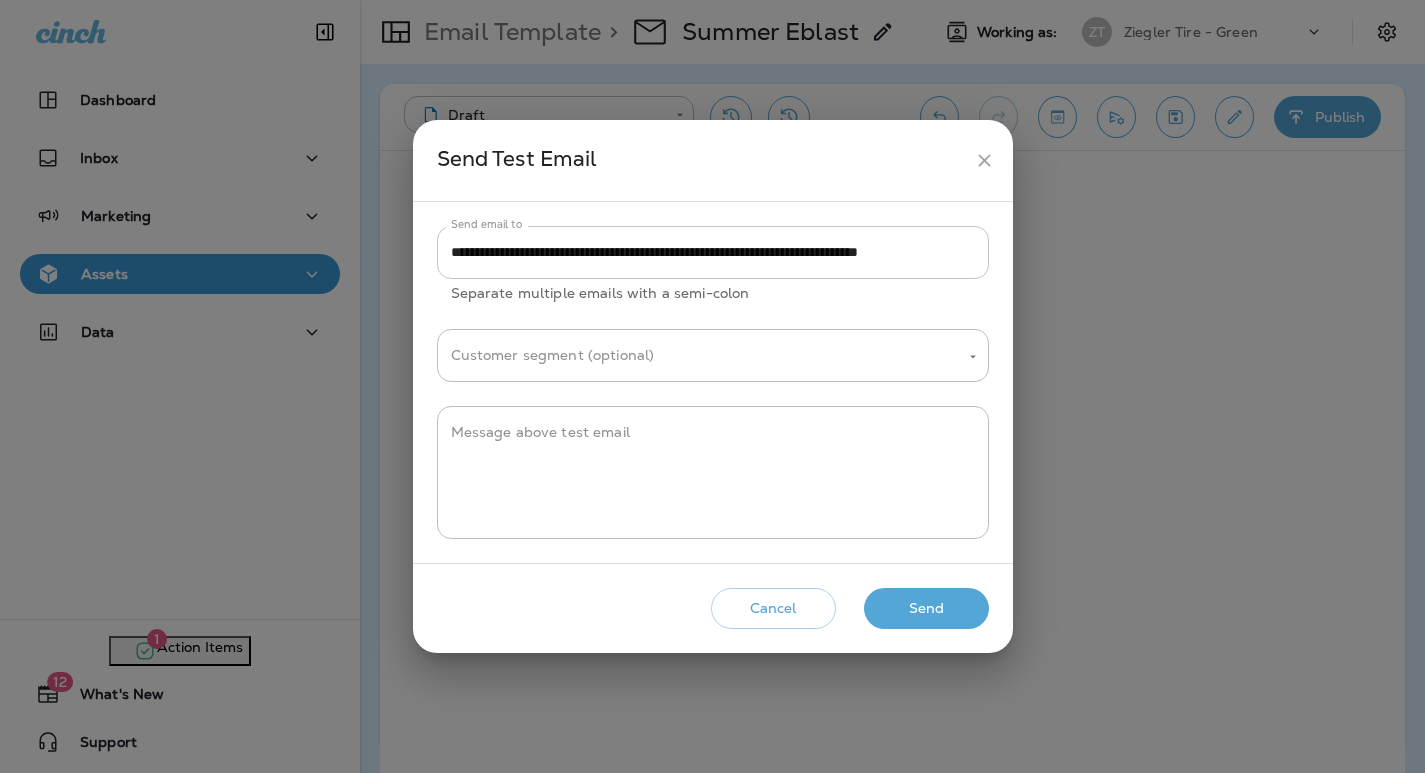 click on "**********" at bounding box center [713, 252] 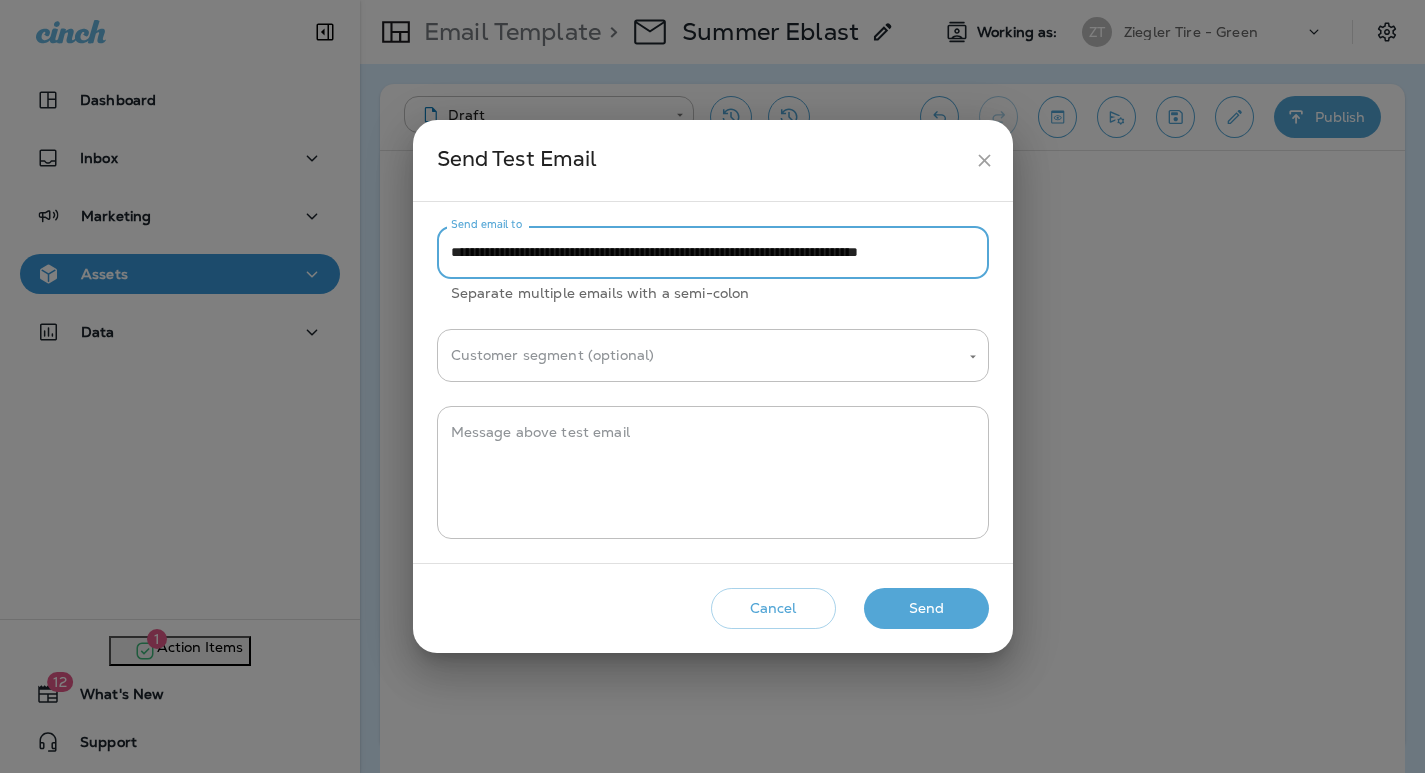 type on "**********" 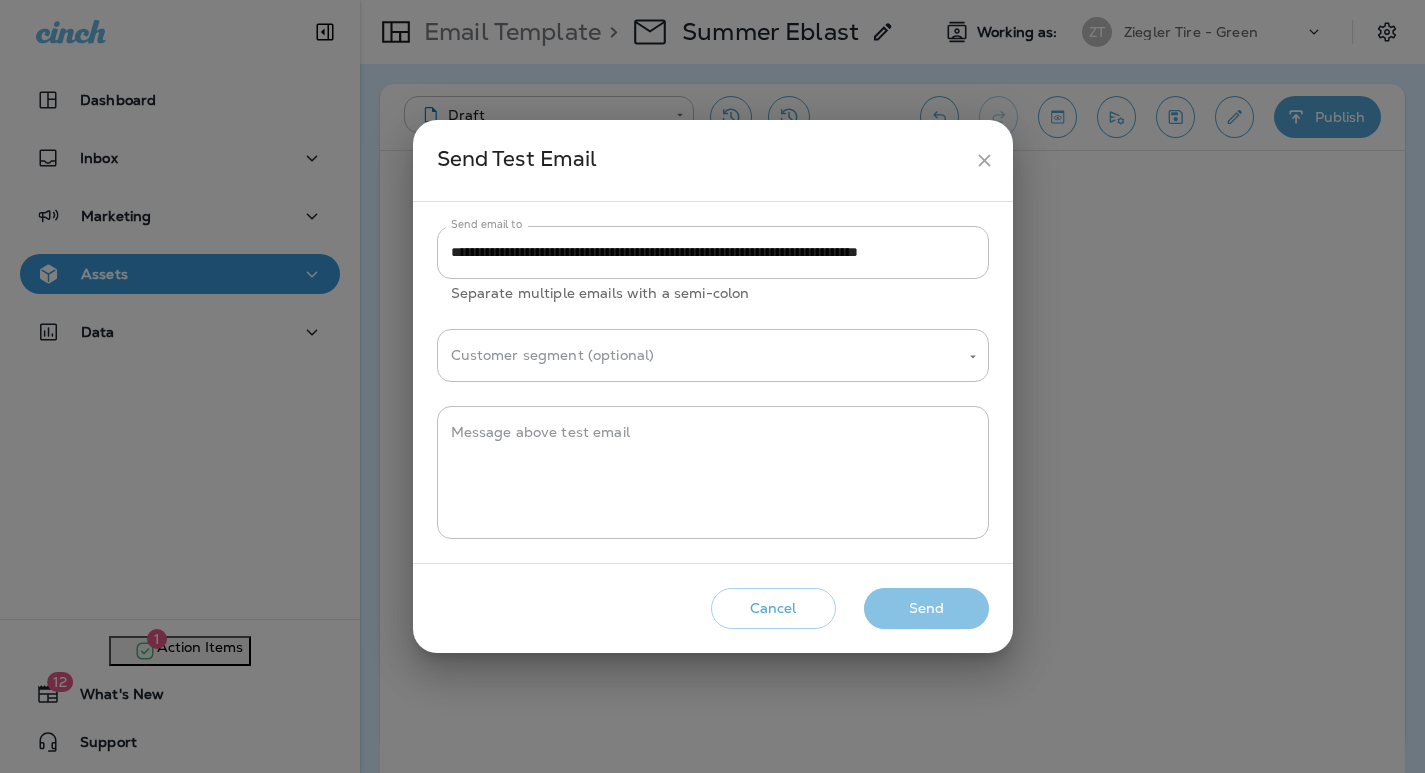 click on "Send" at bounding box center (926, 608) 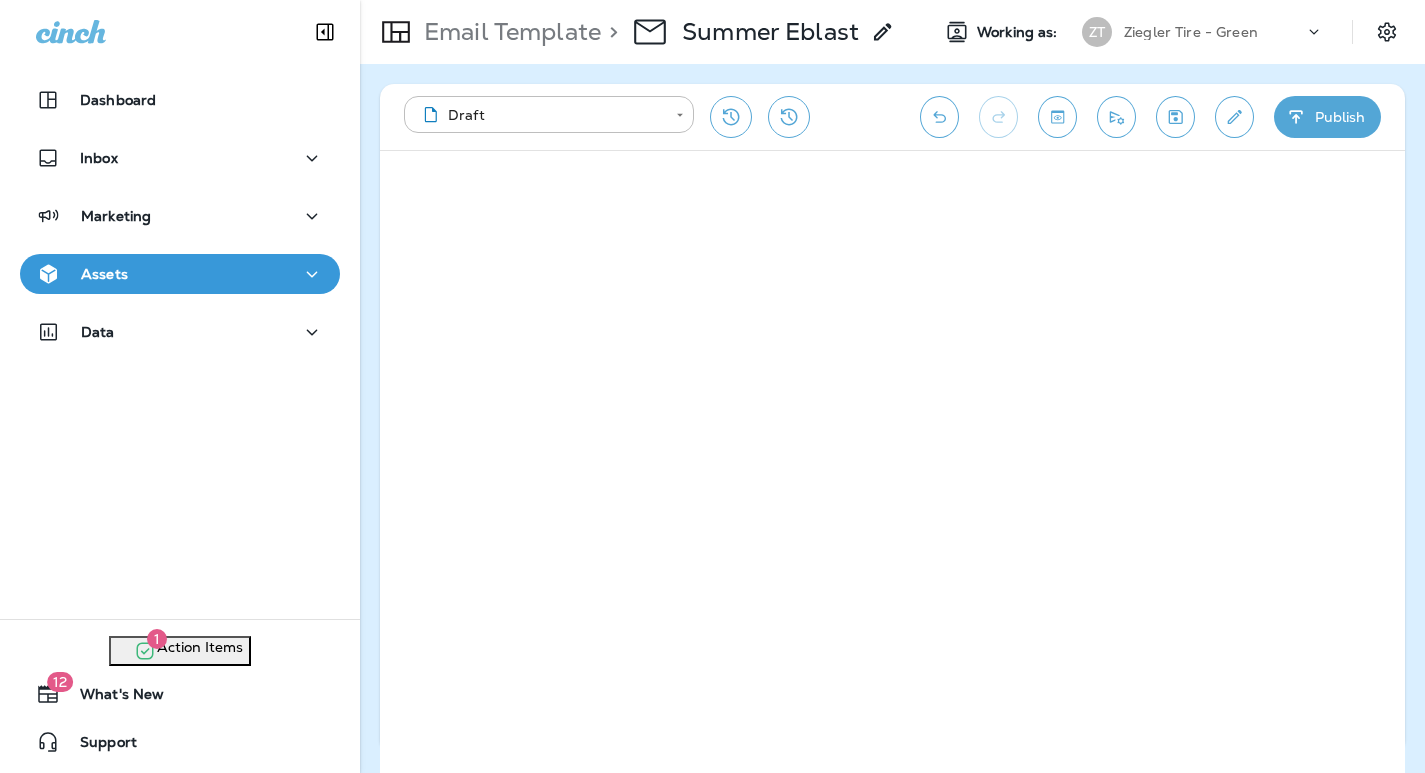 click on "Ziegler Tire - Green" at bounding box center [1191, 32] 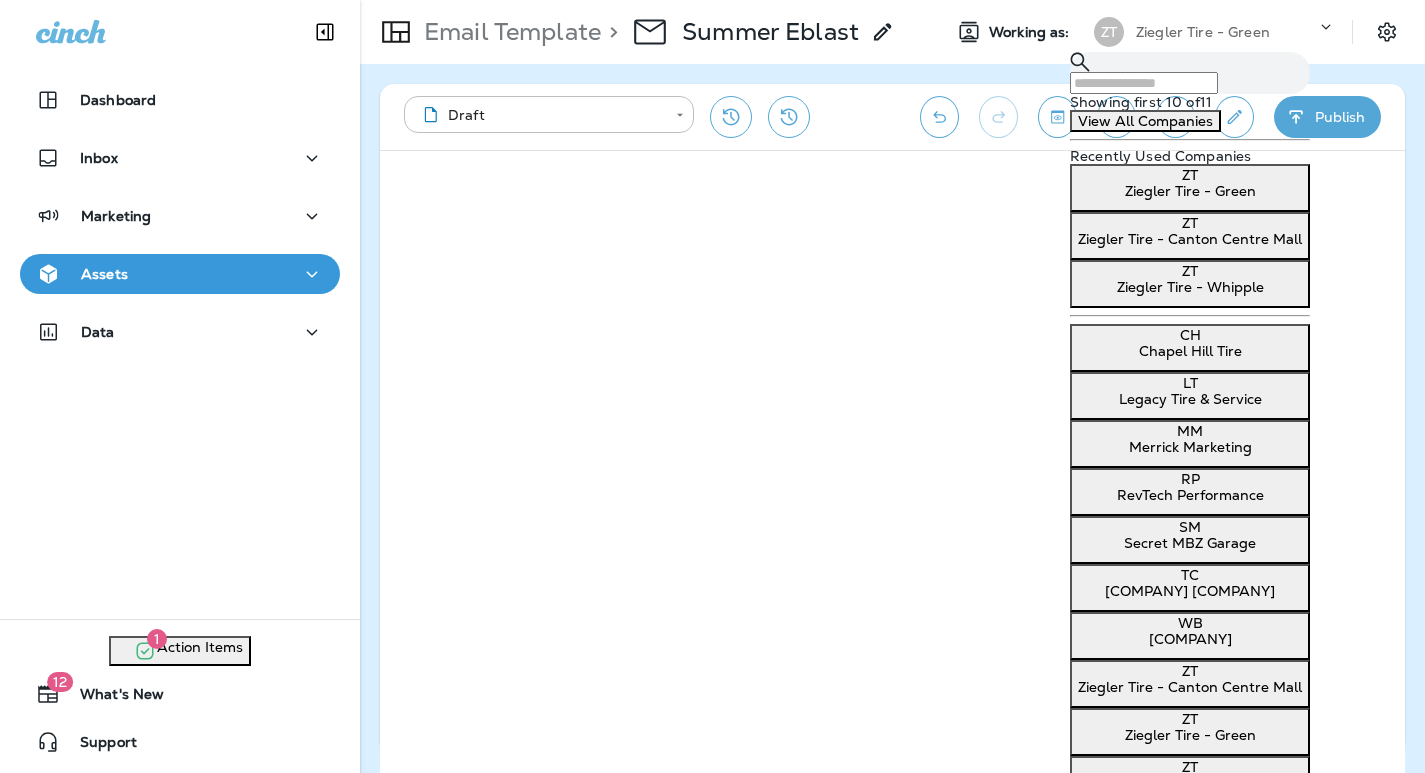 click at bounding box center [1144, 83] 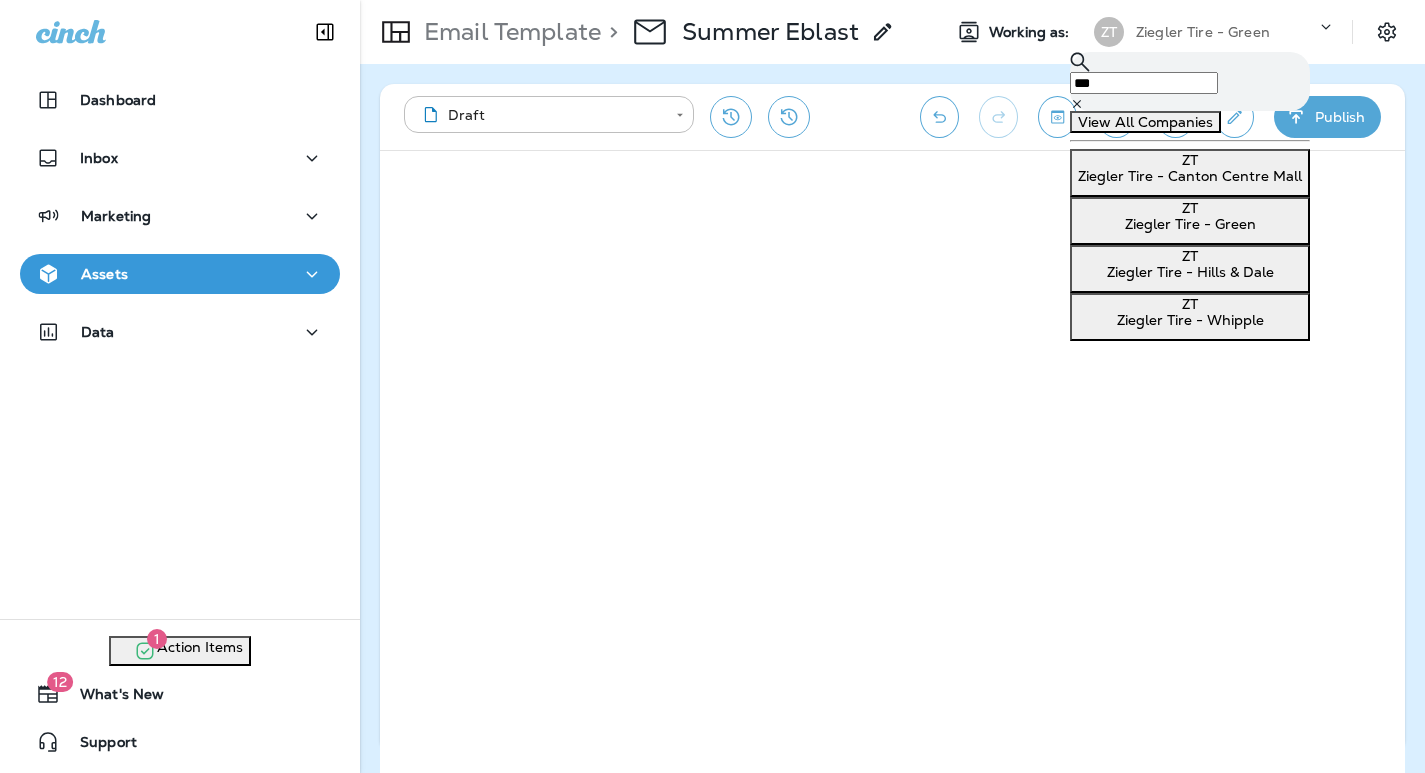 type on "***" 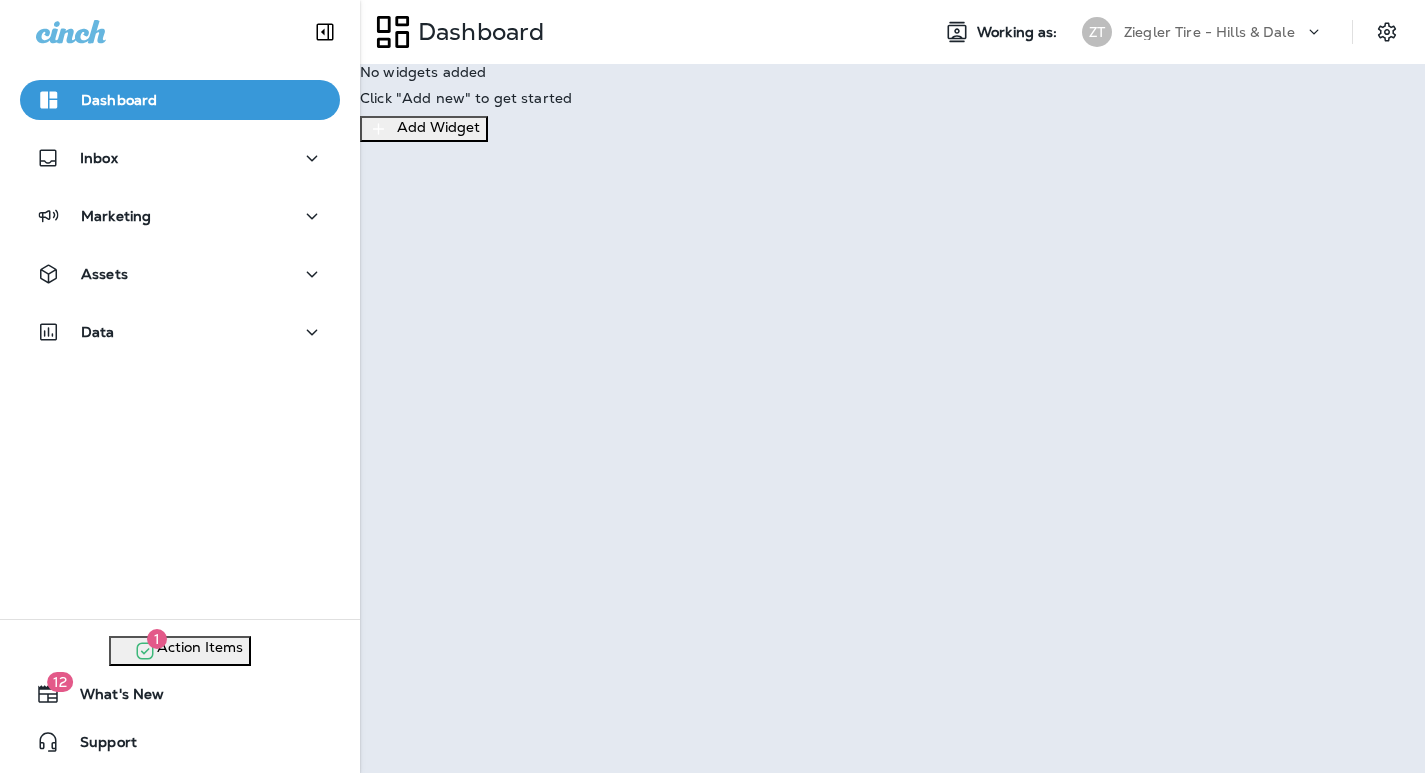 click on "Go to Email Template" at bounding box center [80, 53] 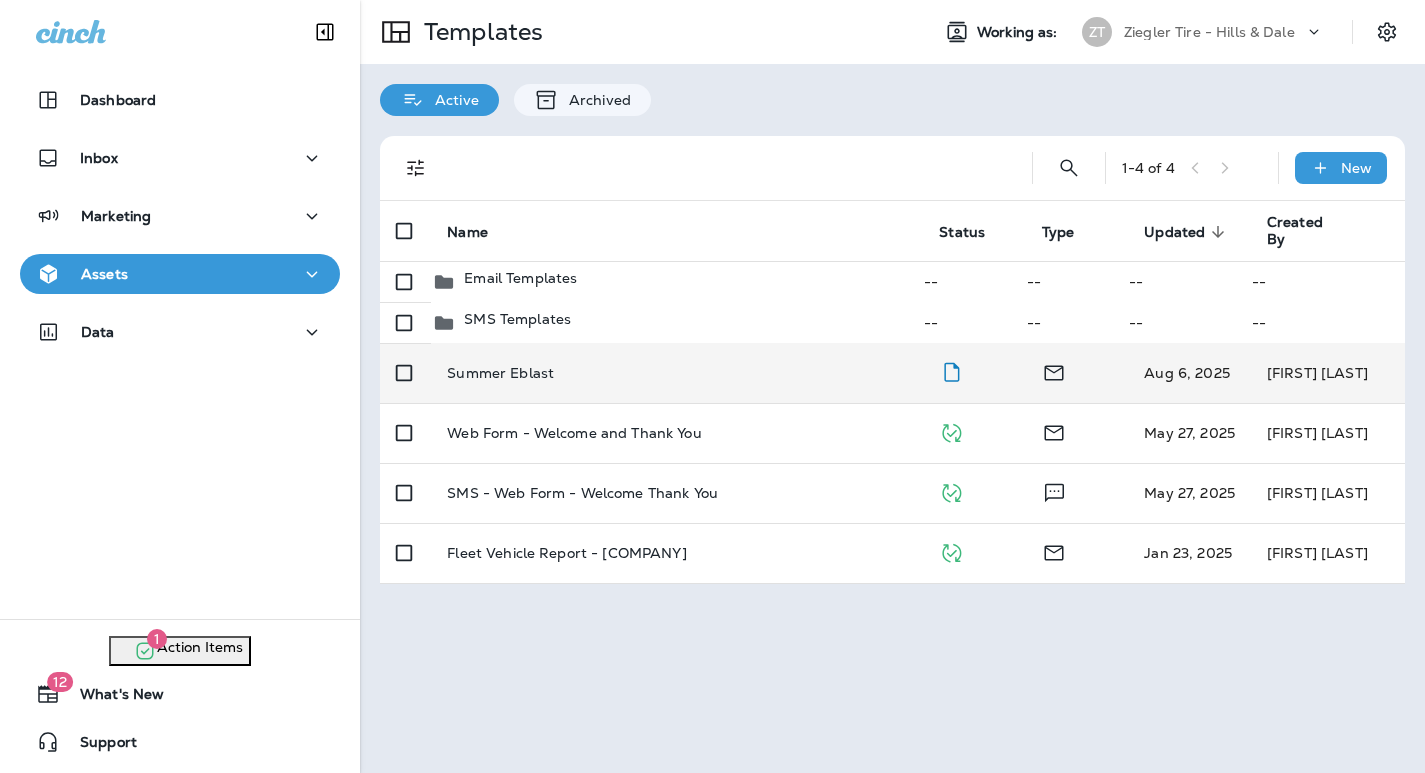 click on "Summer Eblast" at bounding box center [500, 373] 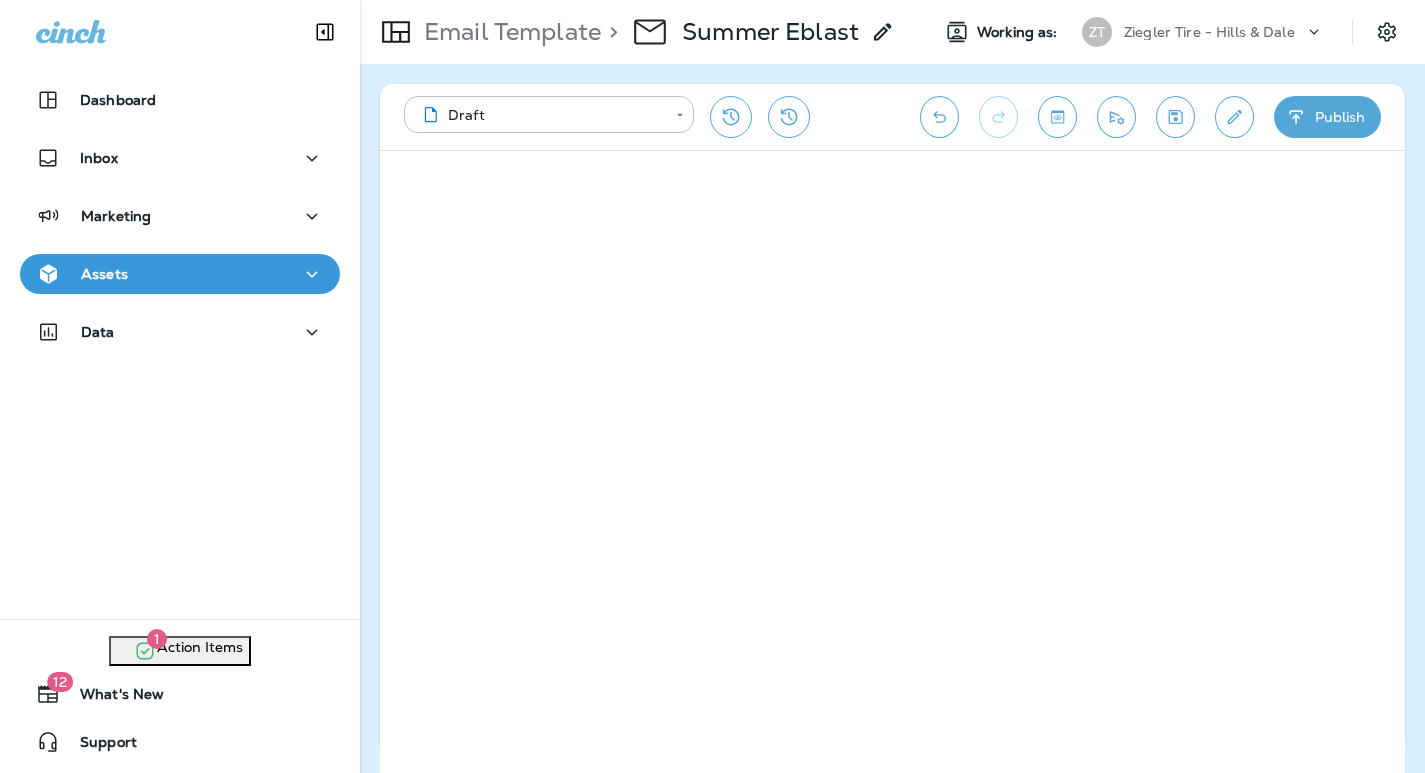 click 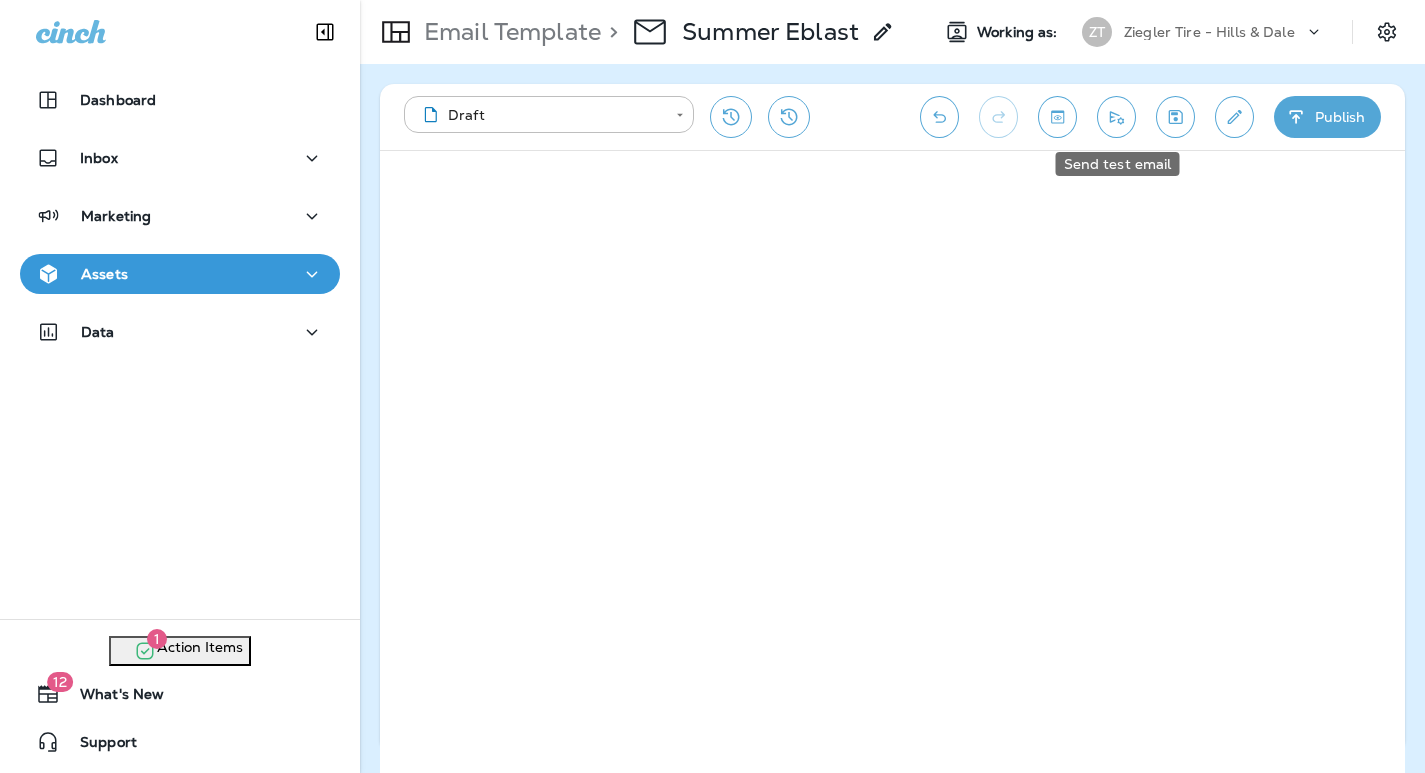 click 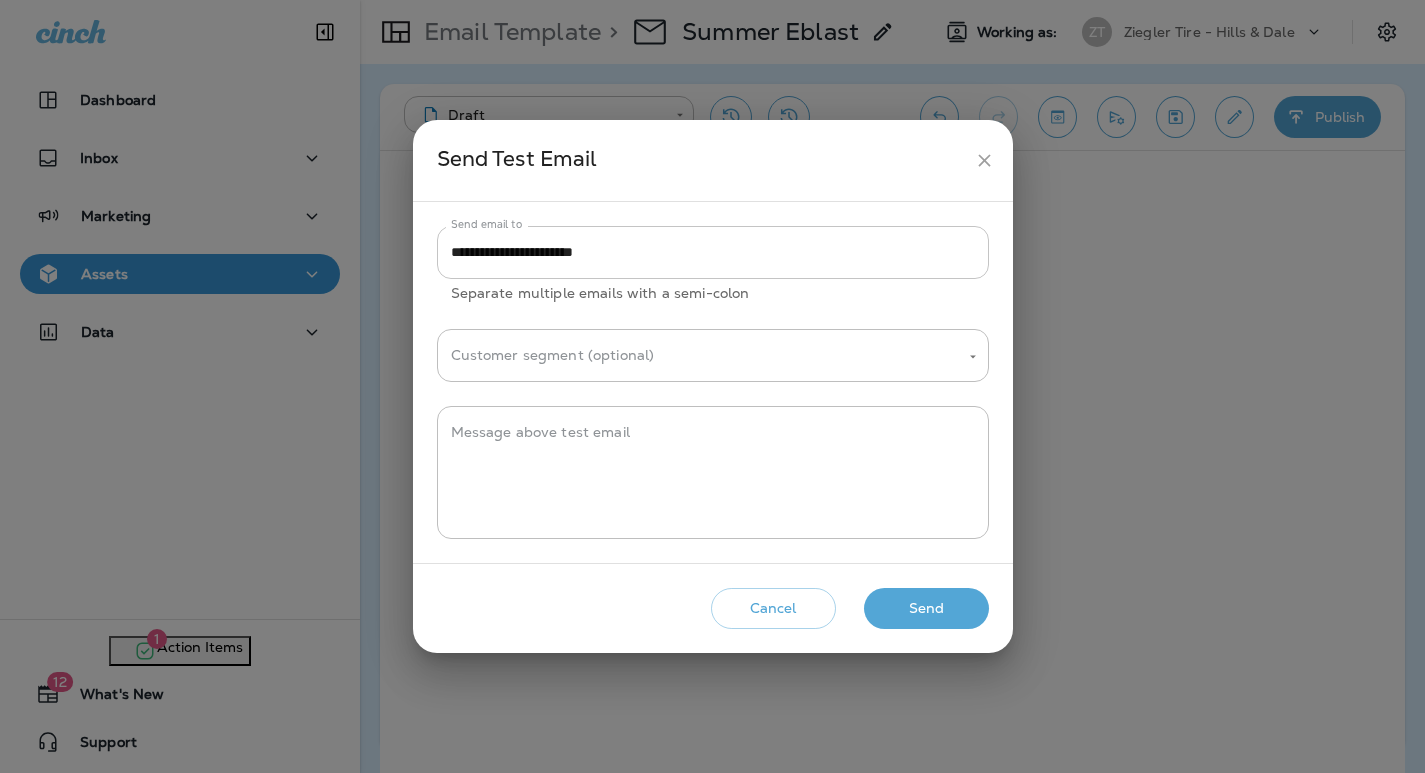 click on "**********" at bounding box center [713, 252] 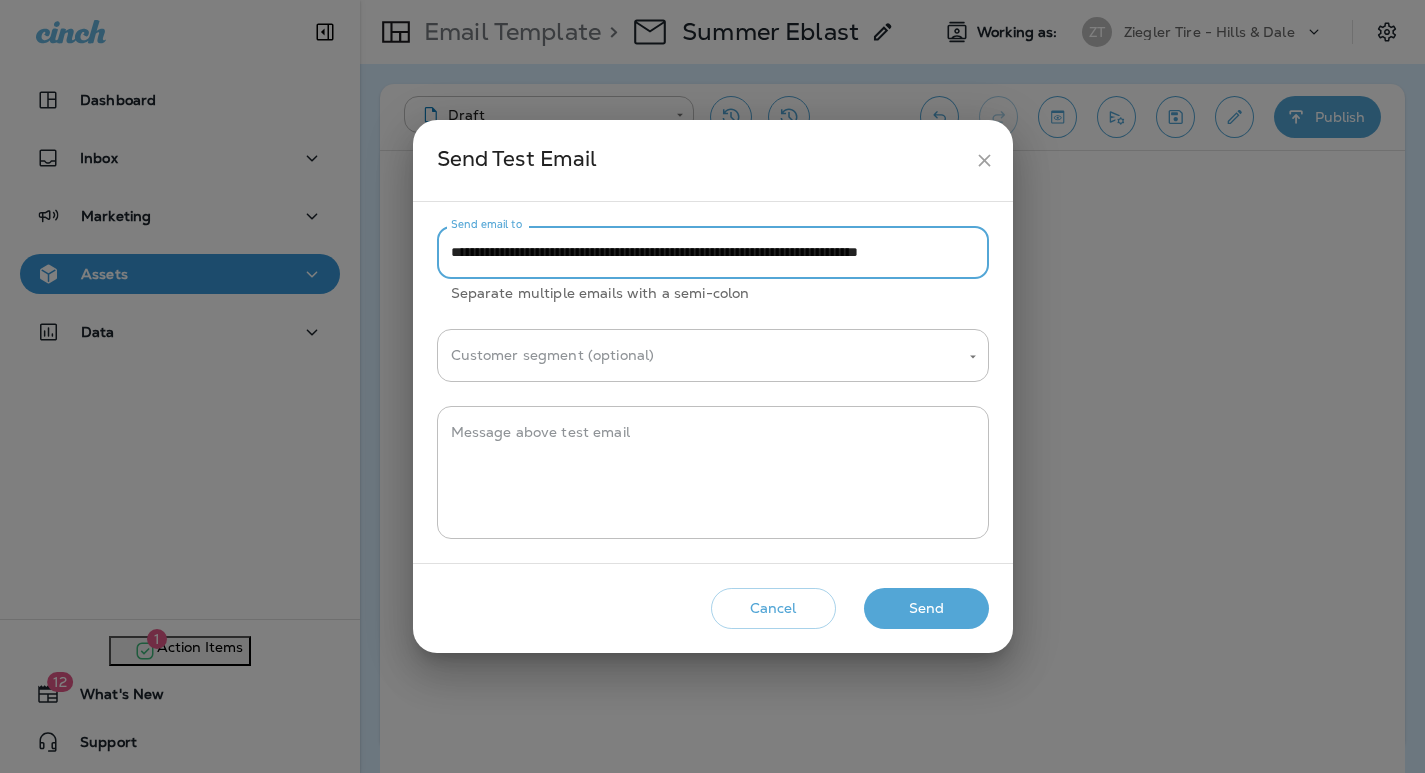 scroll, scrollTop: 0, scrollLeft: 77, axis: horizontal 